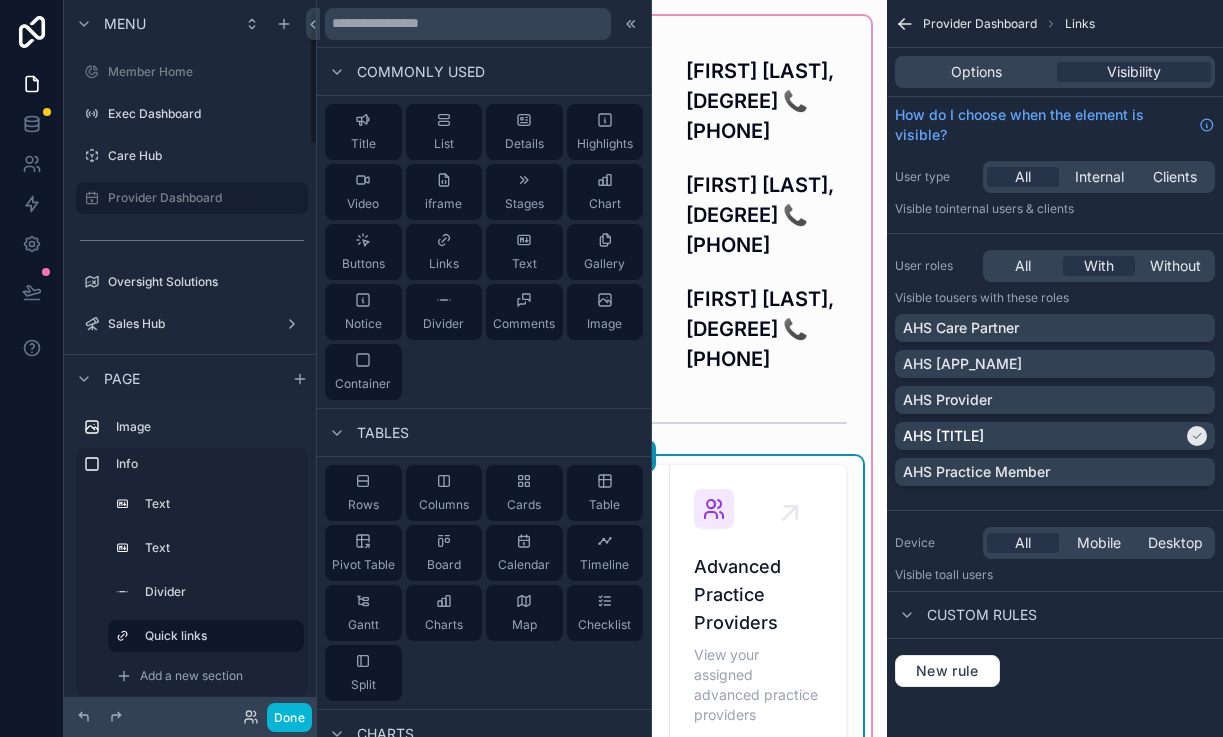 scroll, scrollTop: 0, scrollLeft: 0, axis: both 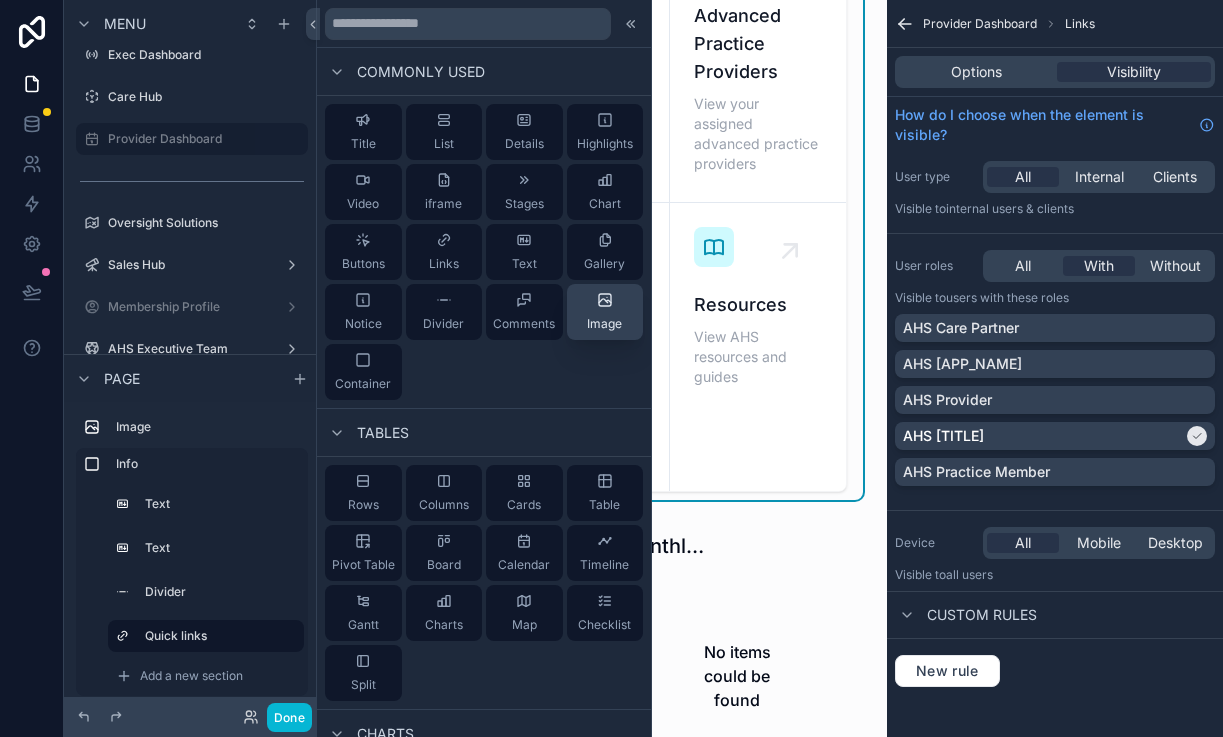 click on "Image" at bounding box center [604, 312] 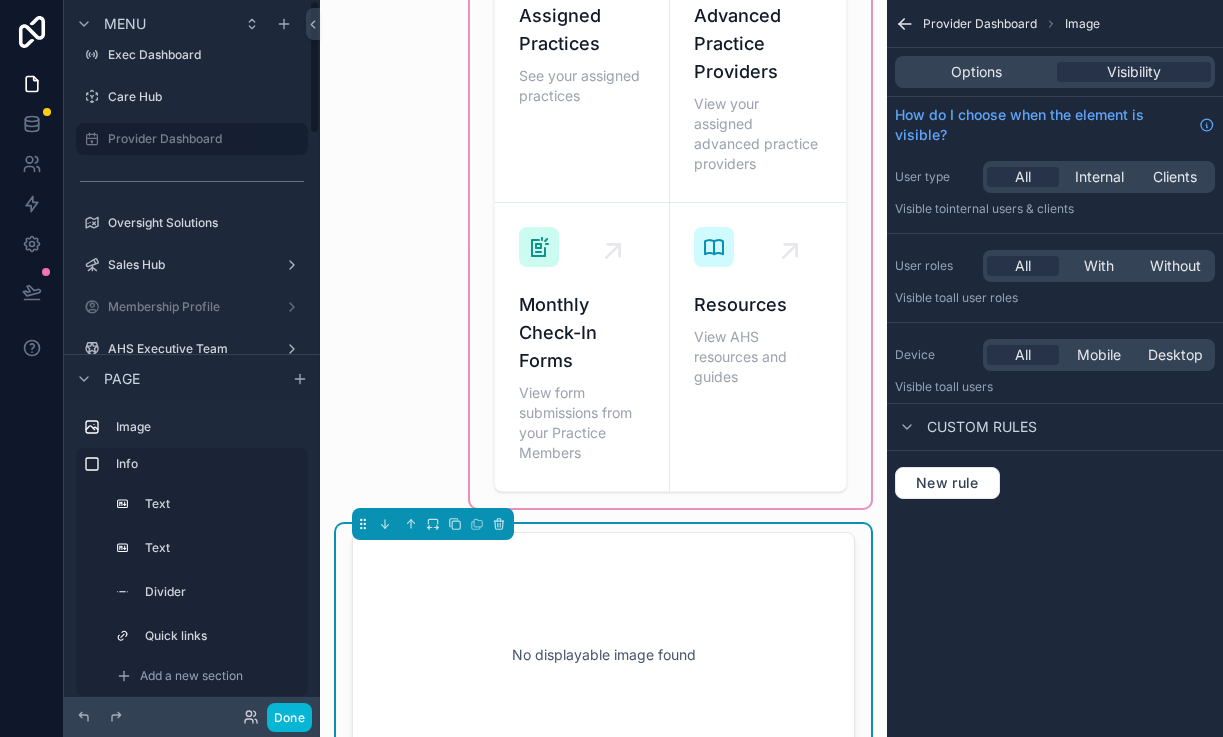 scroll, scrollTop: 0, scrollLeft: 0, axis: both 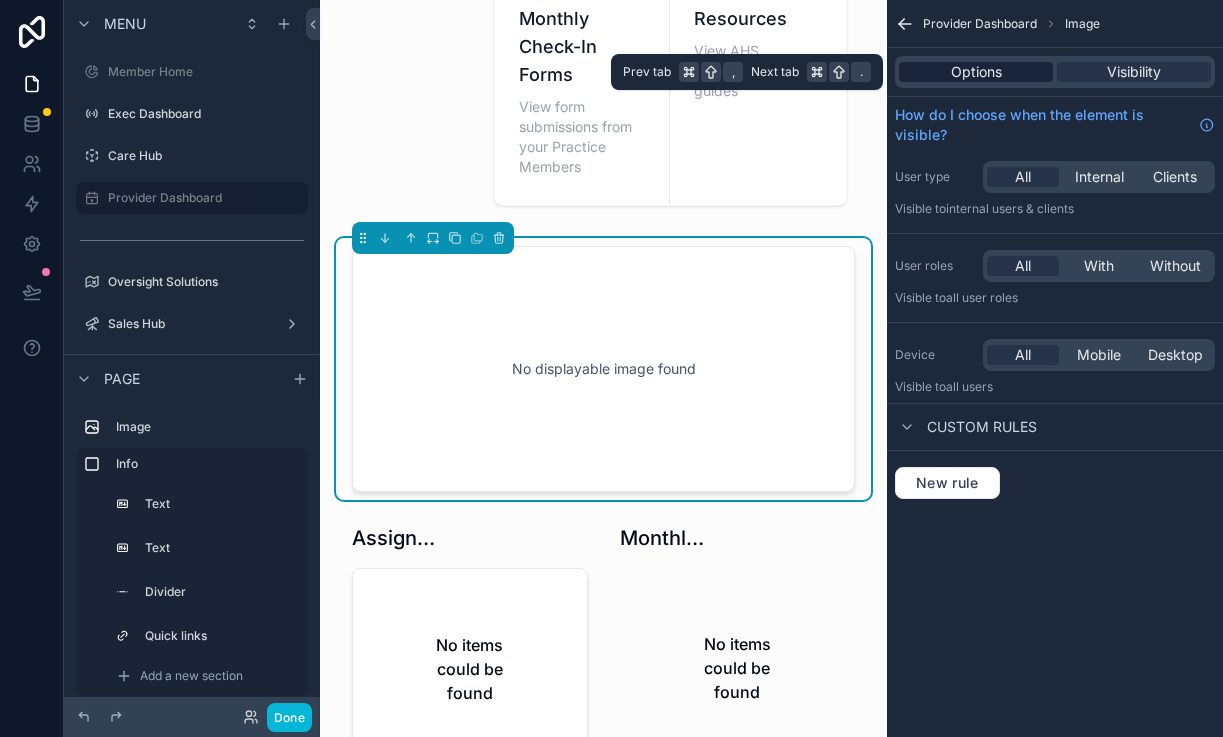 click on "Options" at bounding box center [976, 72] 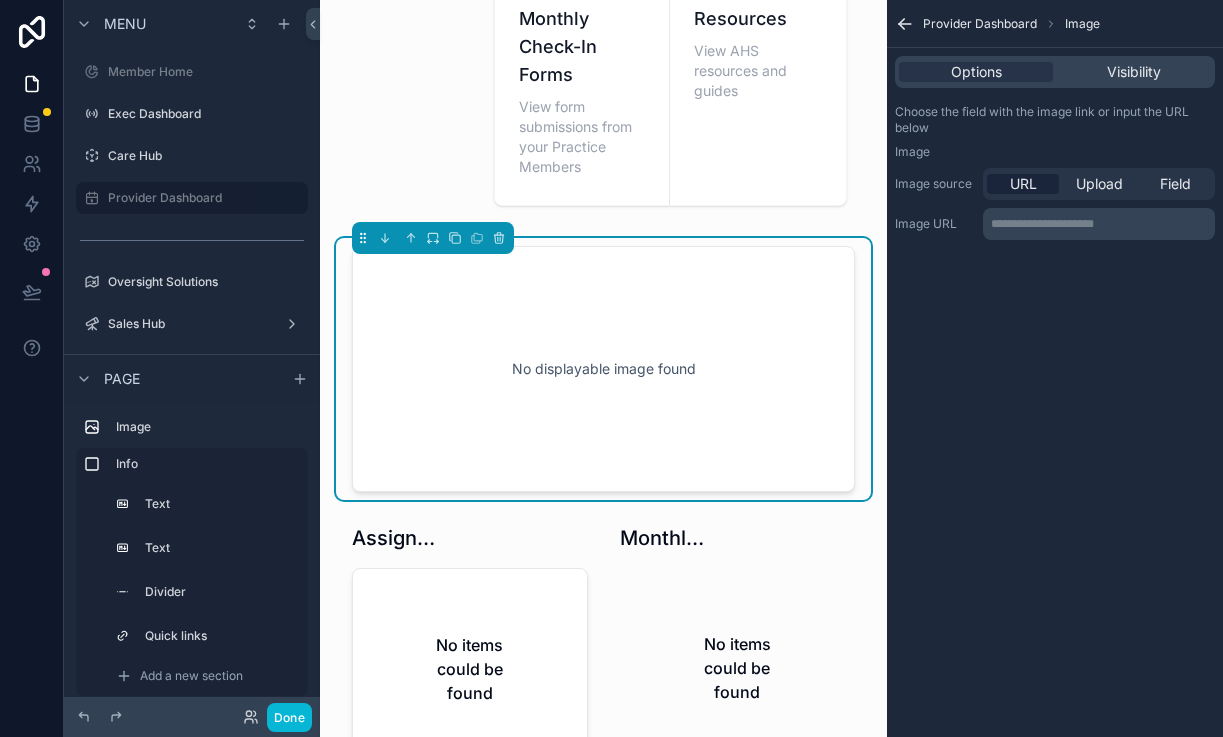 click on "URL Upload Field" at bounding box center (1099, 184) 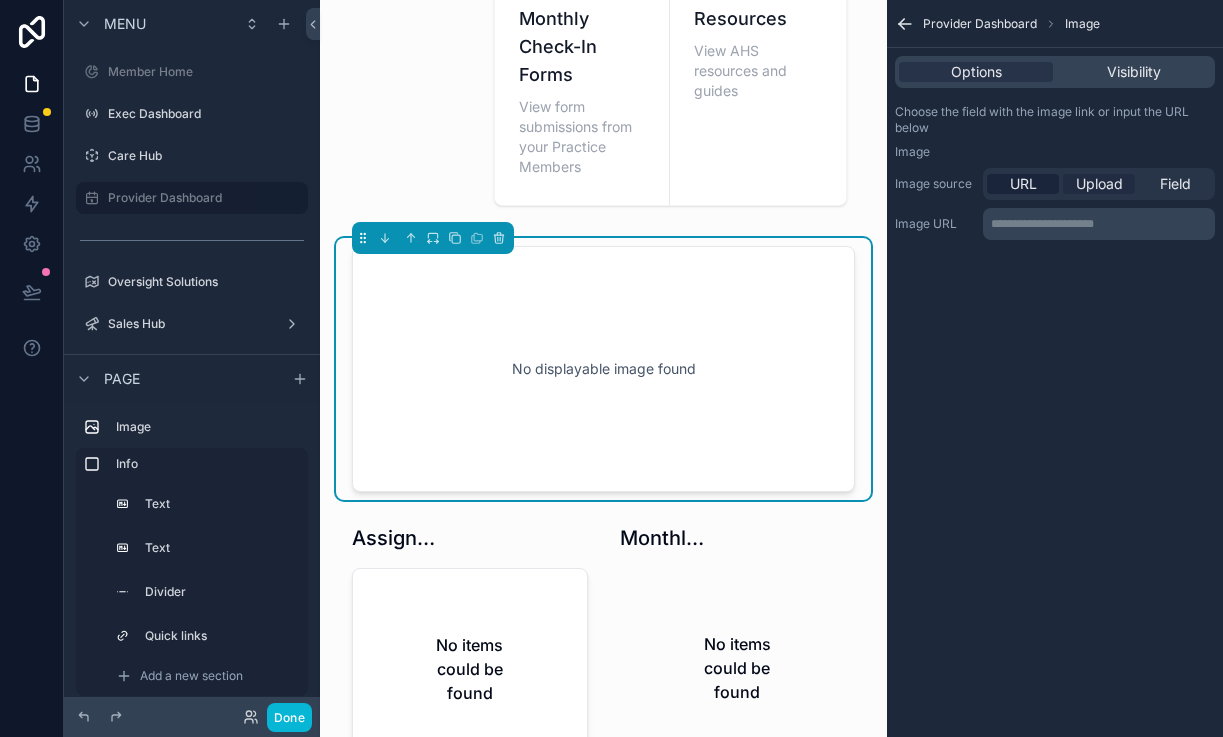 click on "Upload" at bounding box center [1099, 184] 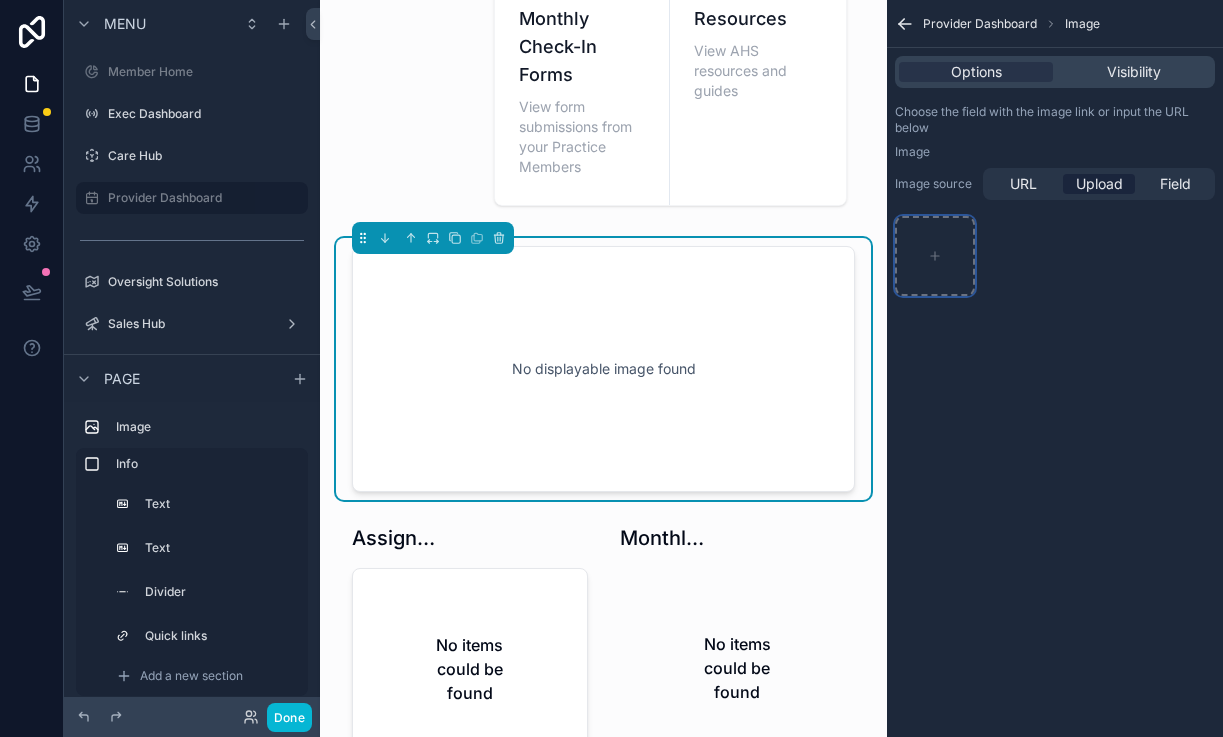 click at bounding box center (935, 256) 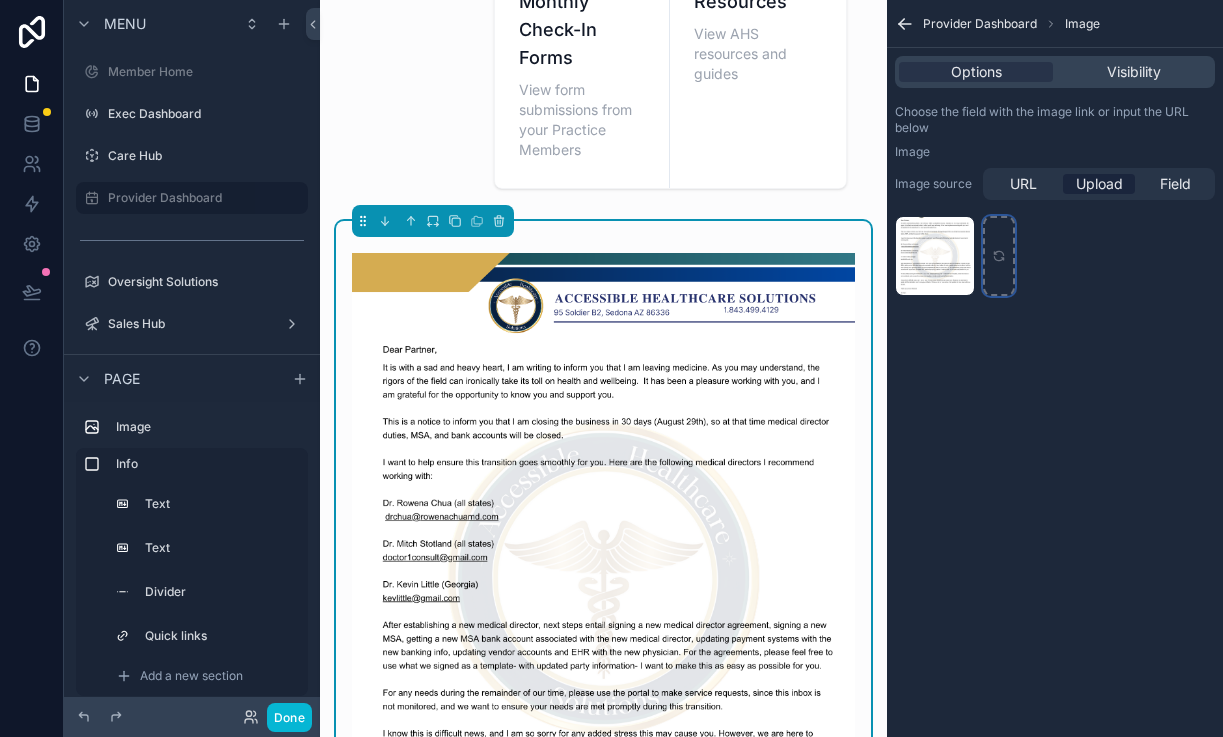 scroll, scrollTop: 858, scrollLeft: 0, axis: vertical 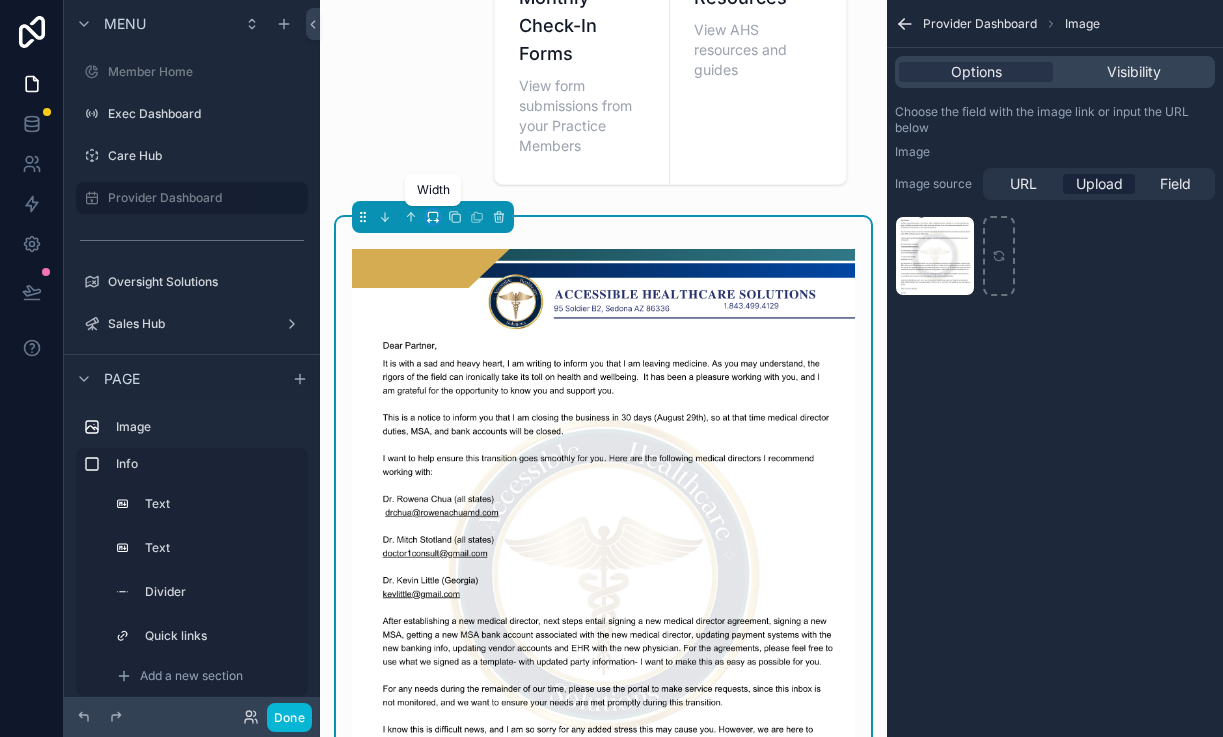 click 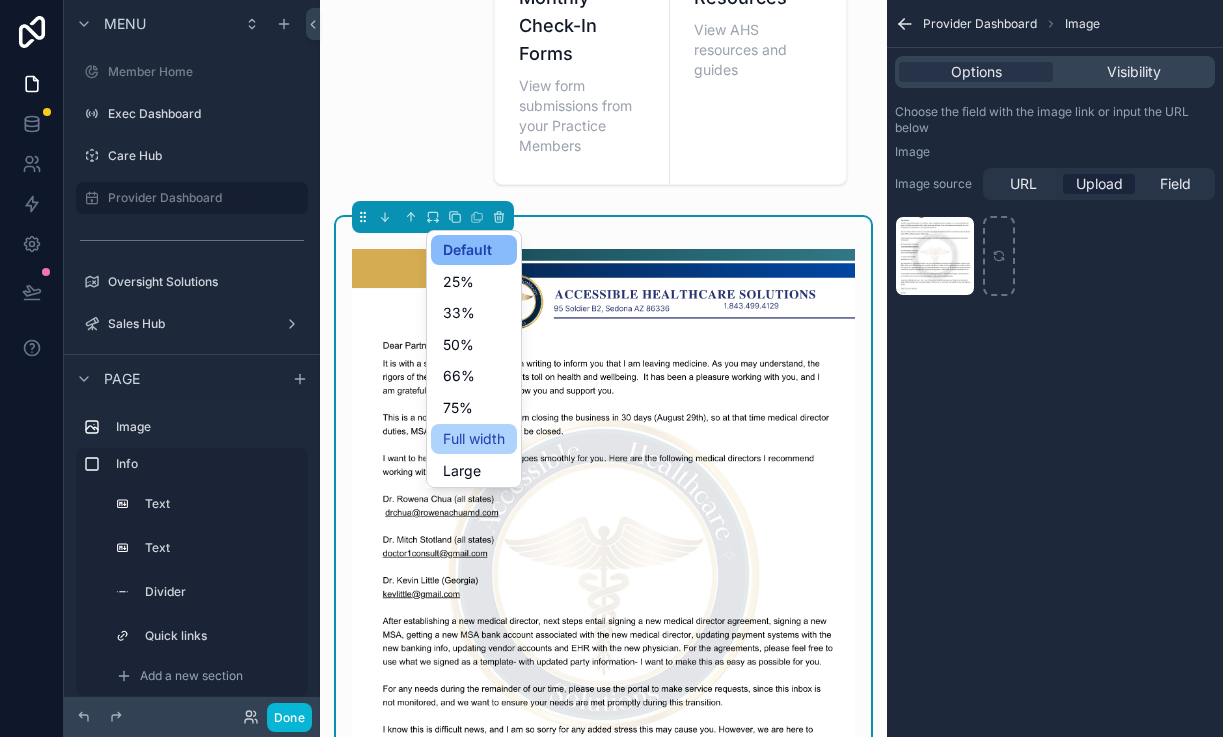click on "Full width" at bounding box center (474, 439) 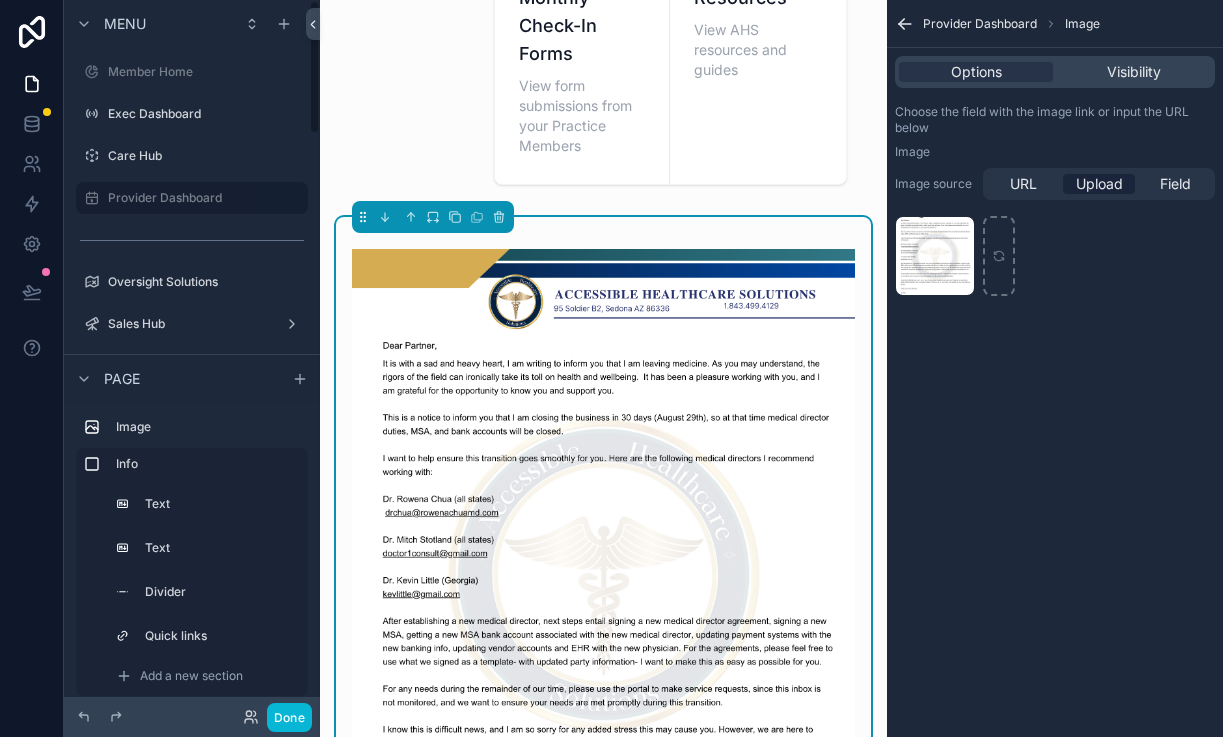 click on "Main 📞 [PHONE]&nbsp;→&nbsp;✉️&nbsp;[EMAIL]&nbsp;→&nbsp;✉️&nbsp;[EMAIL]&nbsp;→&nbsp;✉️&nbsp;[EMAIL]&nbsp;→&nbsp;✉️&nbsp;[EMAIL]&nbsp;→&nbsp;✉️&nbsp;[EMAIL]&nbsp;[FIRST] [LAST], [DEGREE] 📞 [PHONE]&nbsp;[FIRST] [LAST], [DEGREE] 📞 [PHONE]&nbsp;[FIRST] [LAST], [DEGREE] 📞[PHONE]&nbsp;Assigned Practices See your assigned practices Advanced Practice Providers View your assigned advanced practice providers Monthly Check-In Forms View form submissions from your Practice Members&nbsp;Resources View AHS resources and guides Assigned Practice Members No items could be found Monthly Check-In Forms No items could be found Title Add a title and subtitle List Add a list related to this record Details Add fields, a title or description Highlights Add a section to highlights fields Video Add a video element iframe Add an iframe embed Stages Add a stages element Chart Add a chart group element Buttons Links Text Gallery" at bounding box center [603, 656] 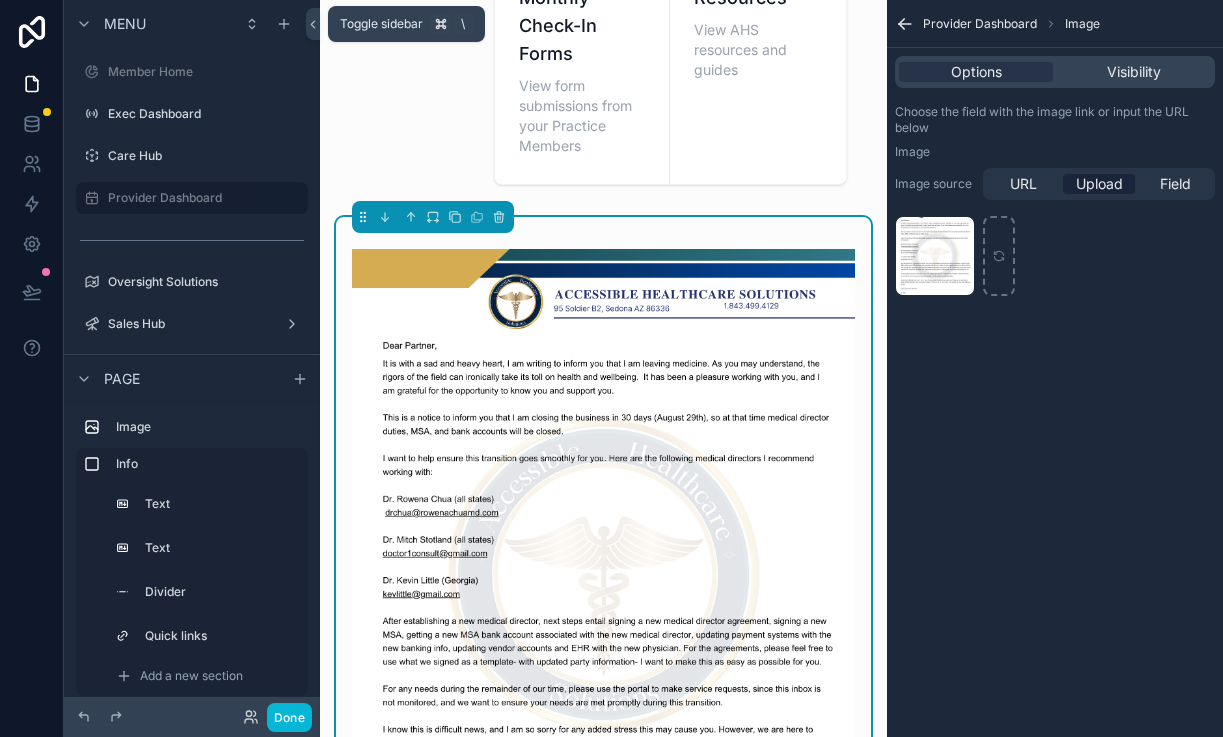 click at bounding box center (313, 24) 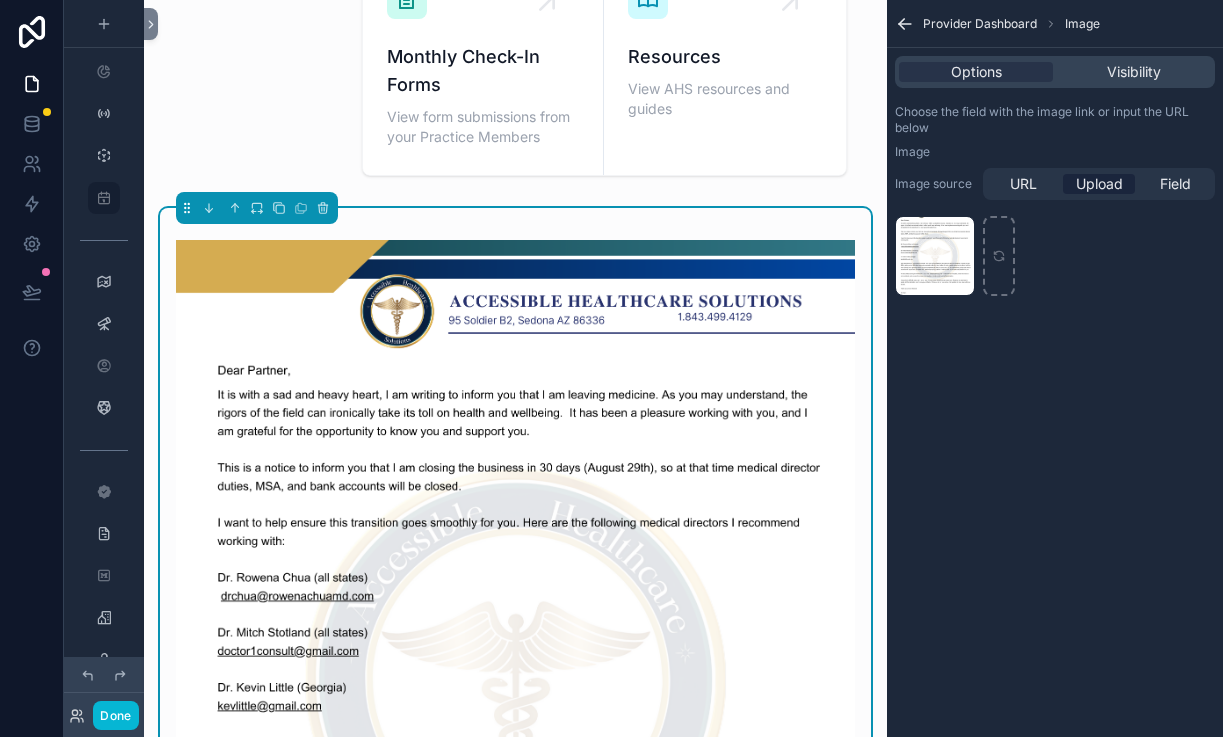 scroll, scrollTop: 680, scrollLeft: 0, axis: vertical 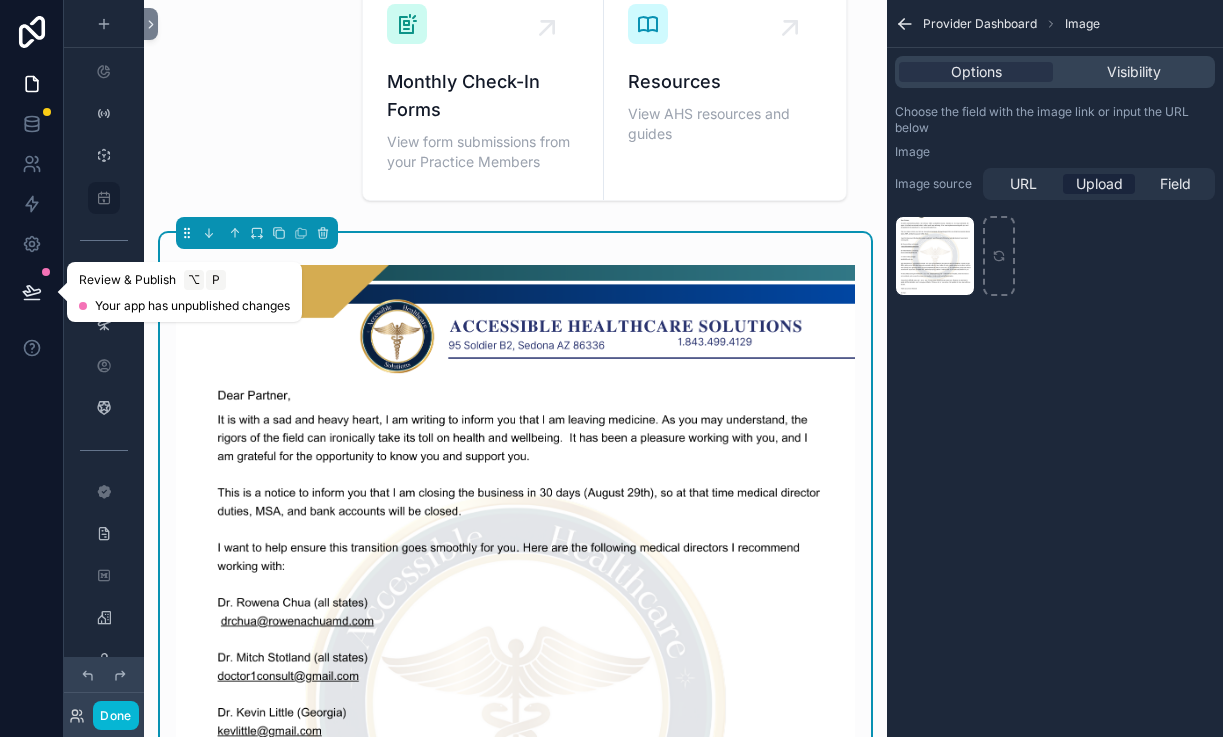 click 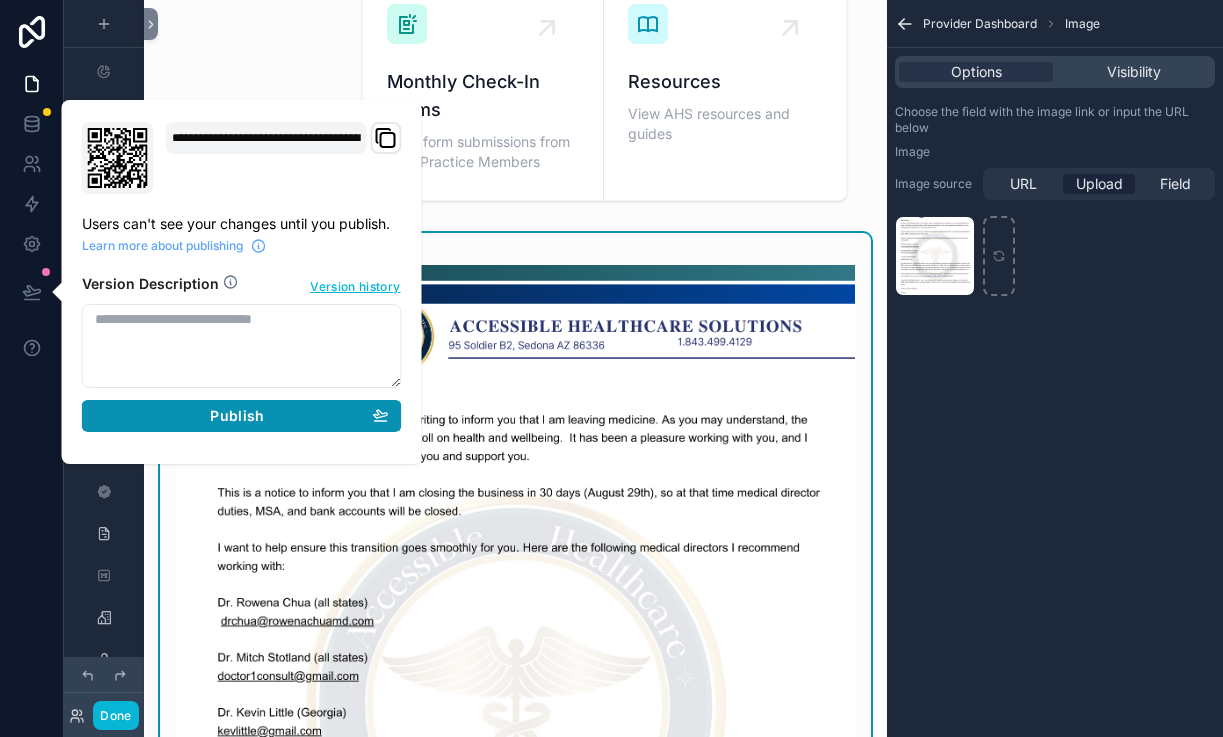 click on "Publish" at bounding box center [242, 416] 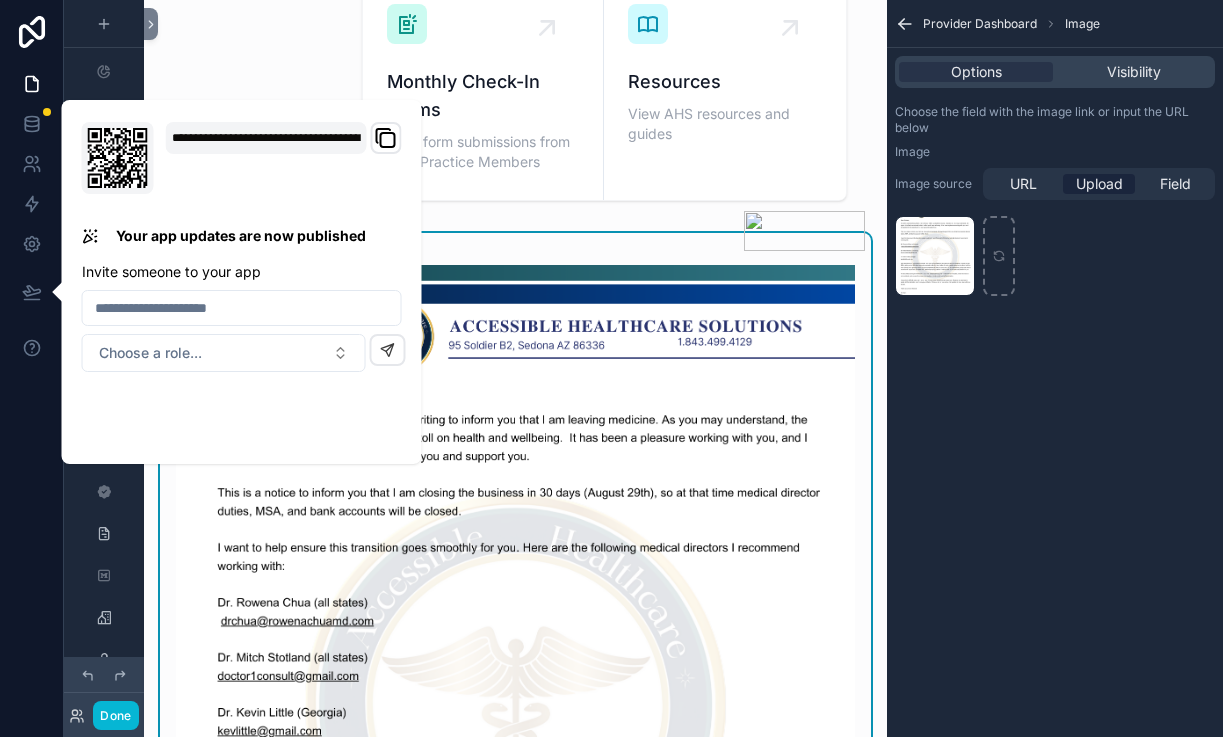 click at bounding box center [515, 704] 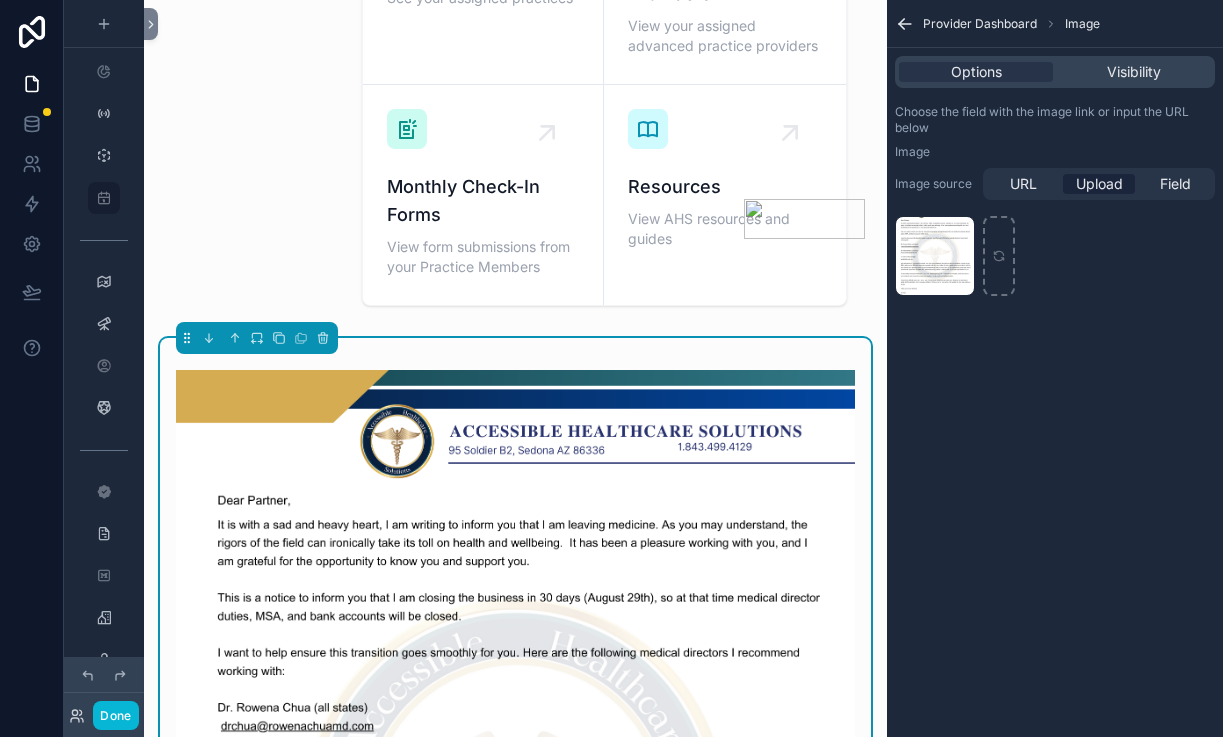 scroll, scrollTop: 573, scrollLeft: 0, axis: vertical 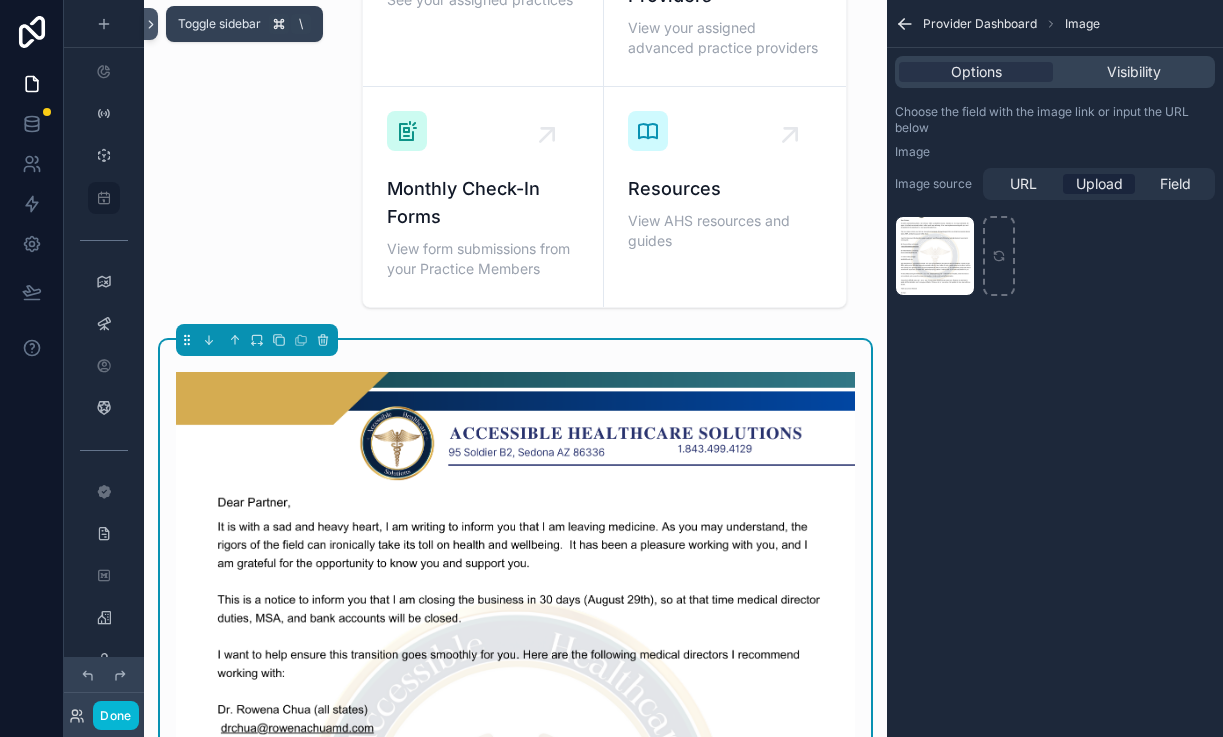 click 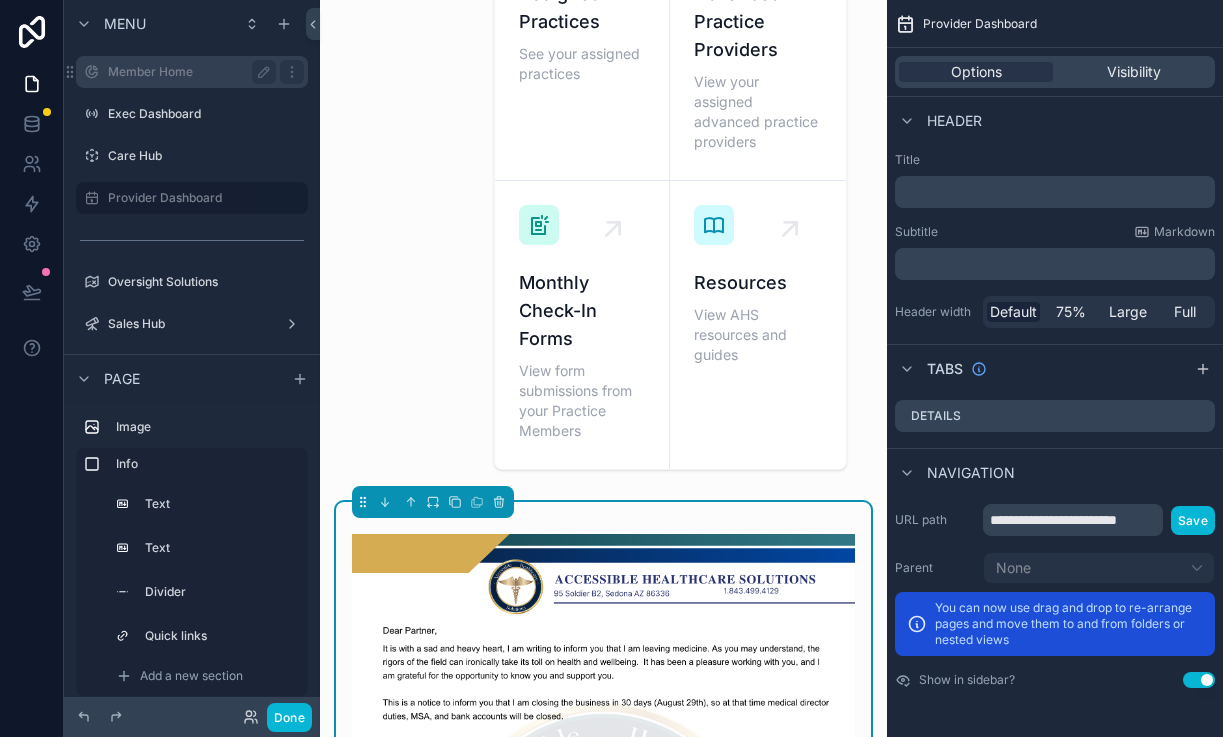click on "Member Home" at bounding box center (192, 72) 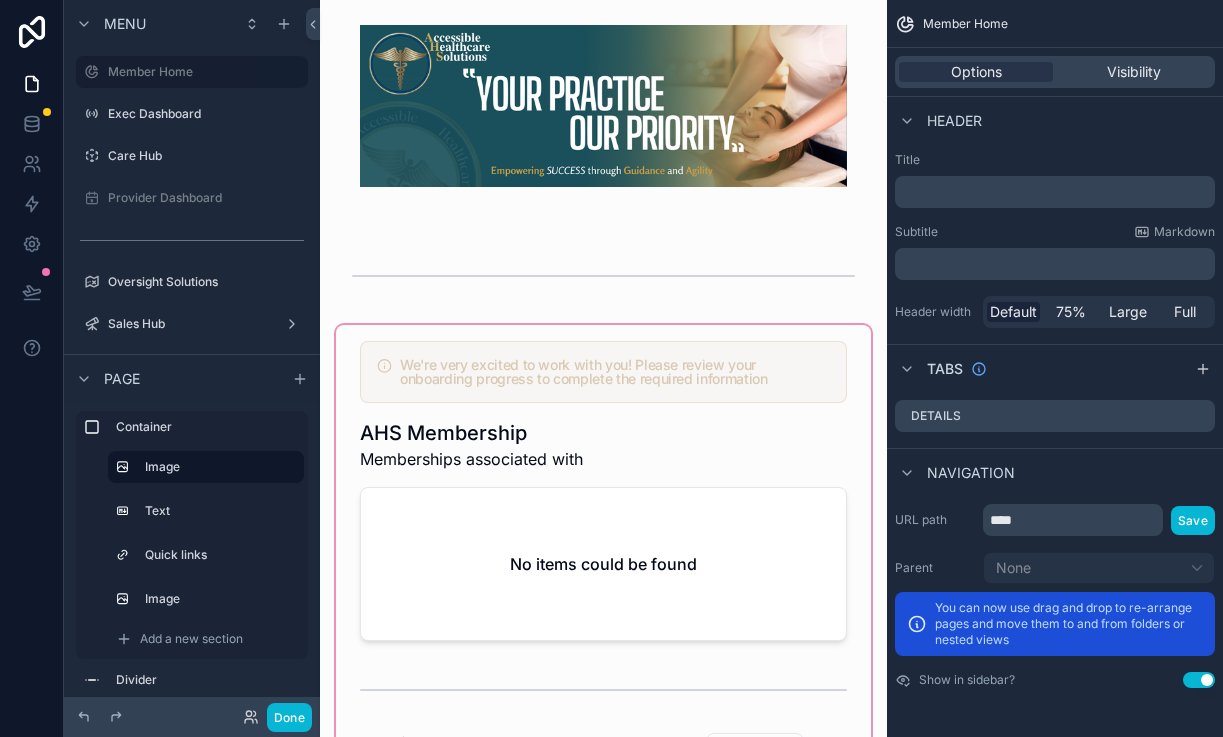 scroll, scrollTop: 1247, scrollLeft: 0, axis: vertical 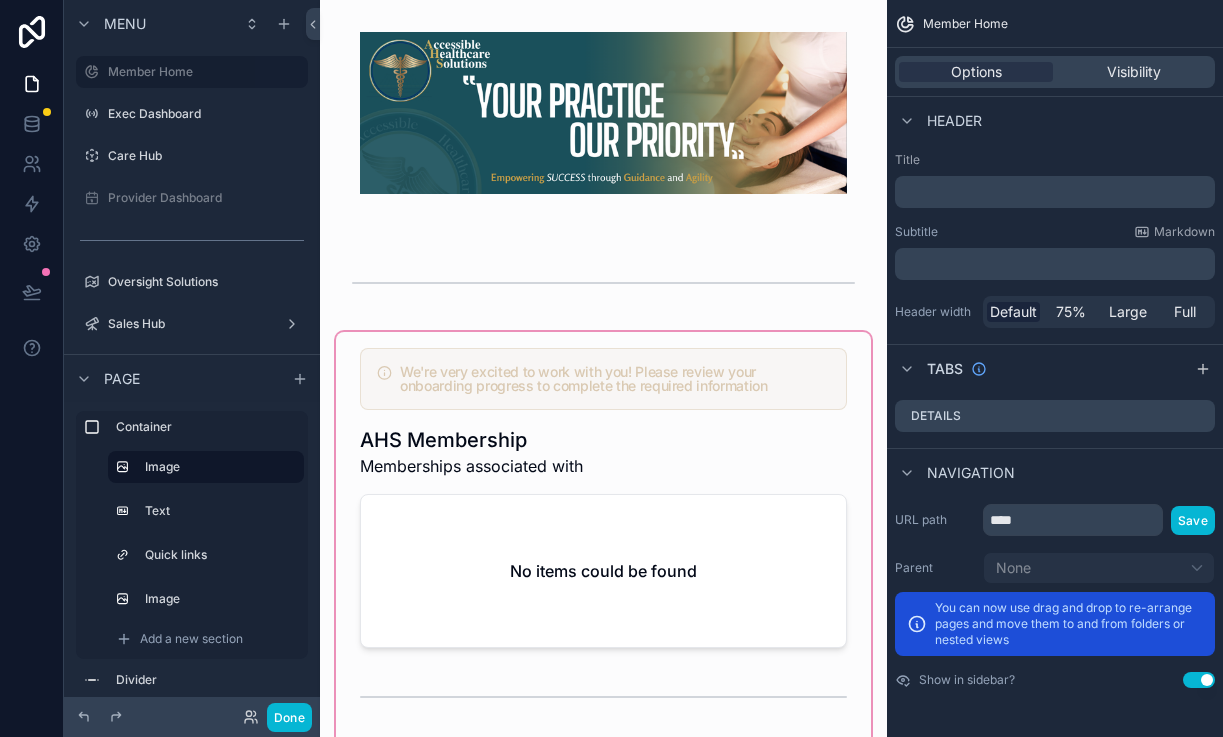 click at bounding box center (603, 903) 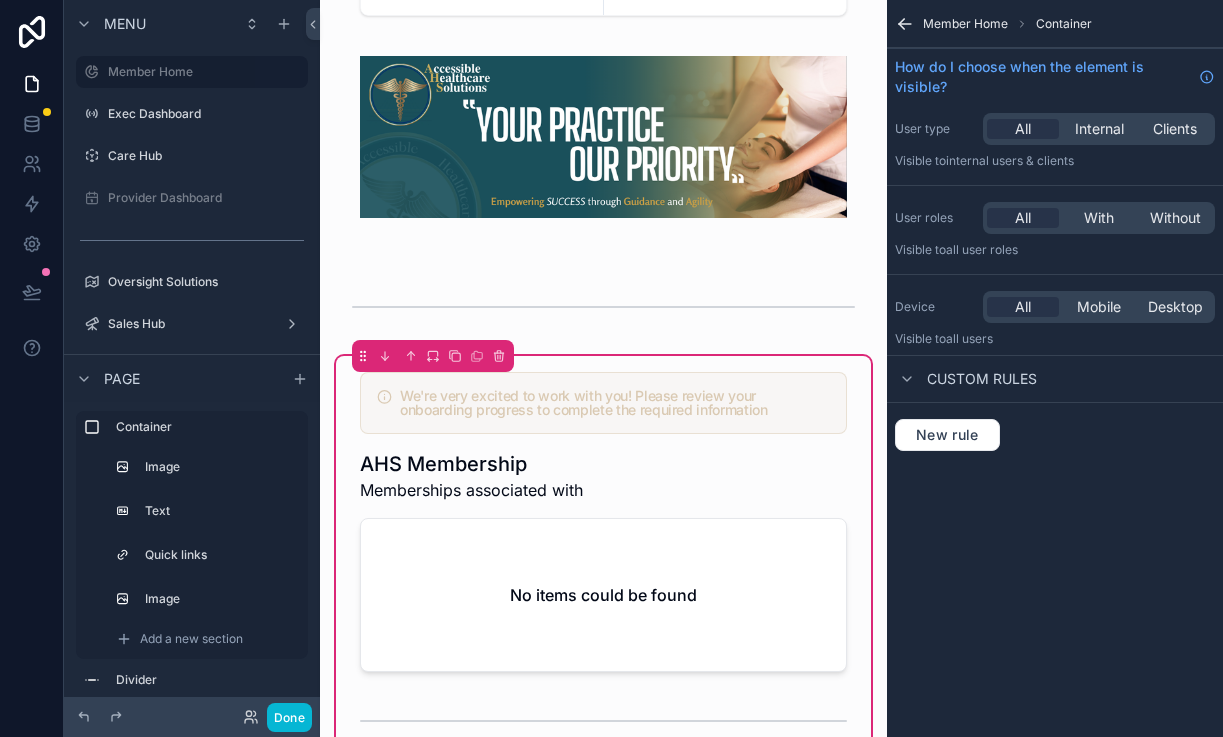 scroll, scrollTop: 1323, scrollLeft: 0, axis: vertical 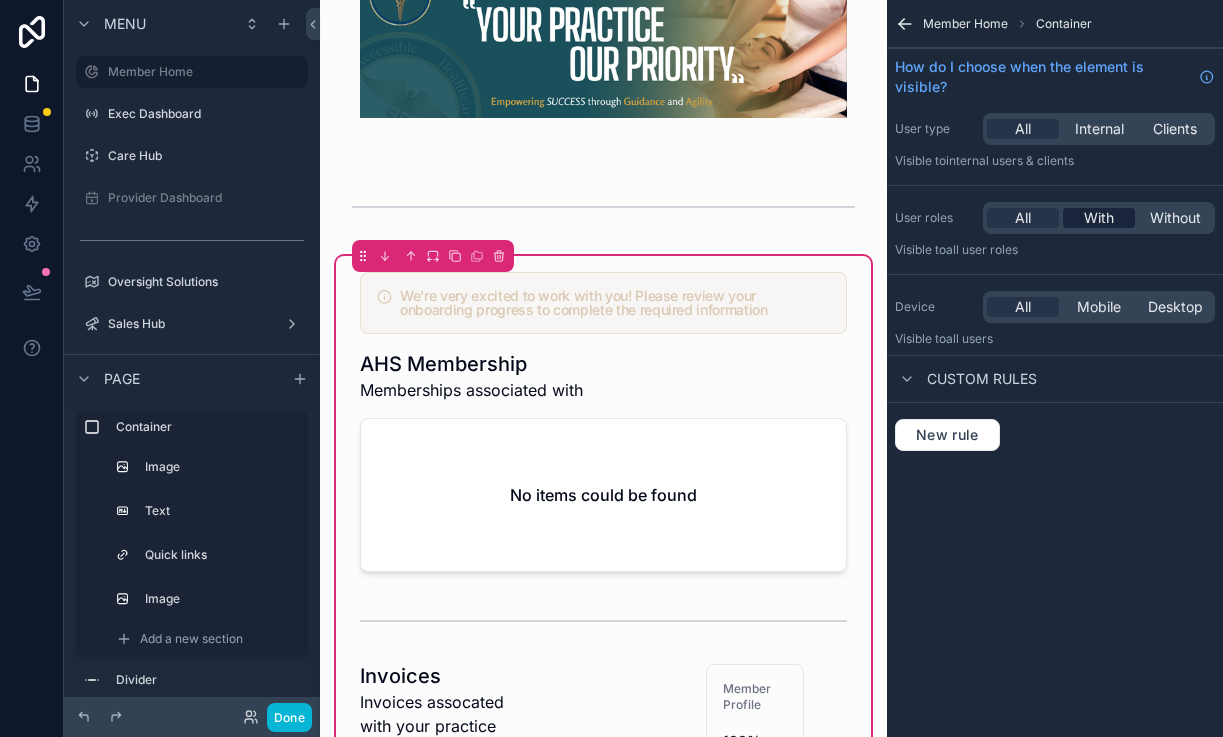 click on "With" at bounding box center [1099, 218] 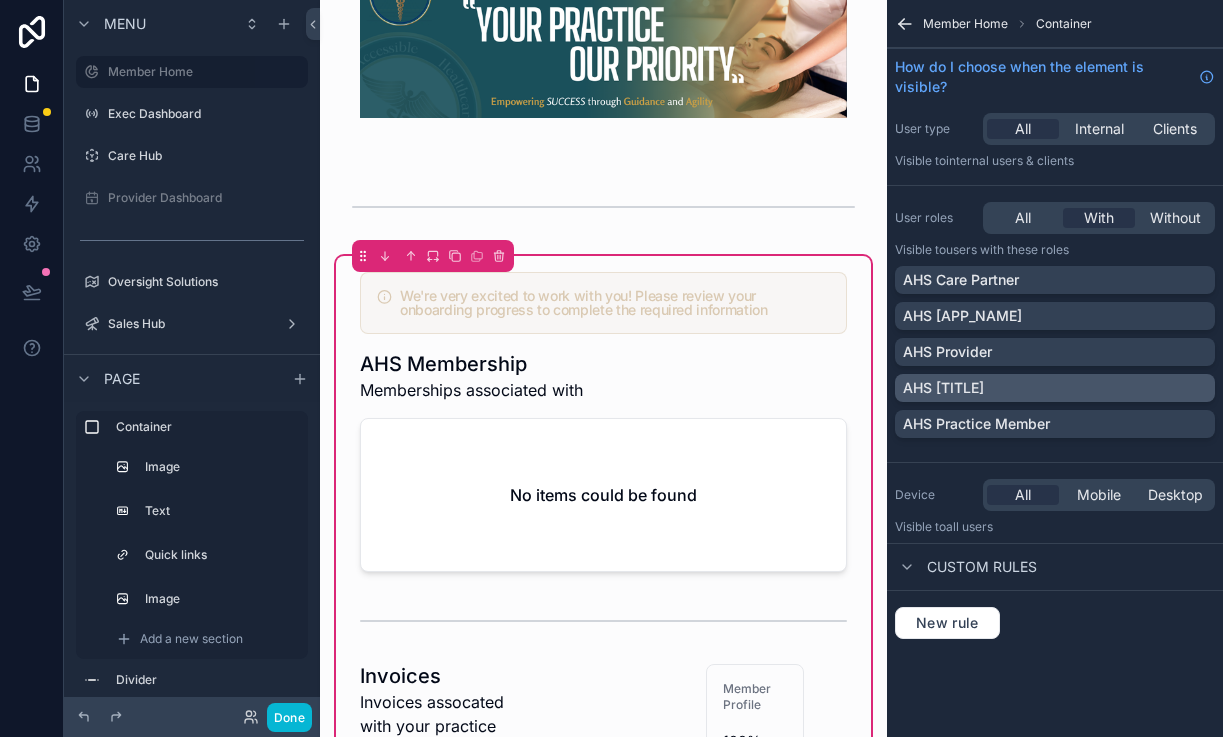 click on "AHS [TITLE]" at bounding box center (1055, 388) 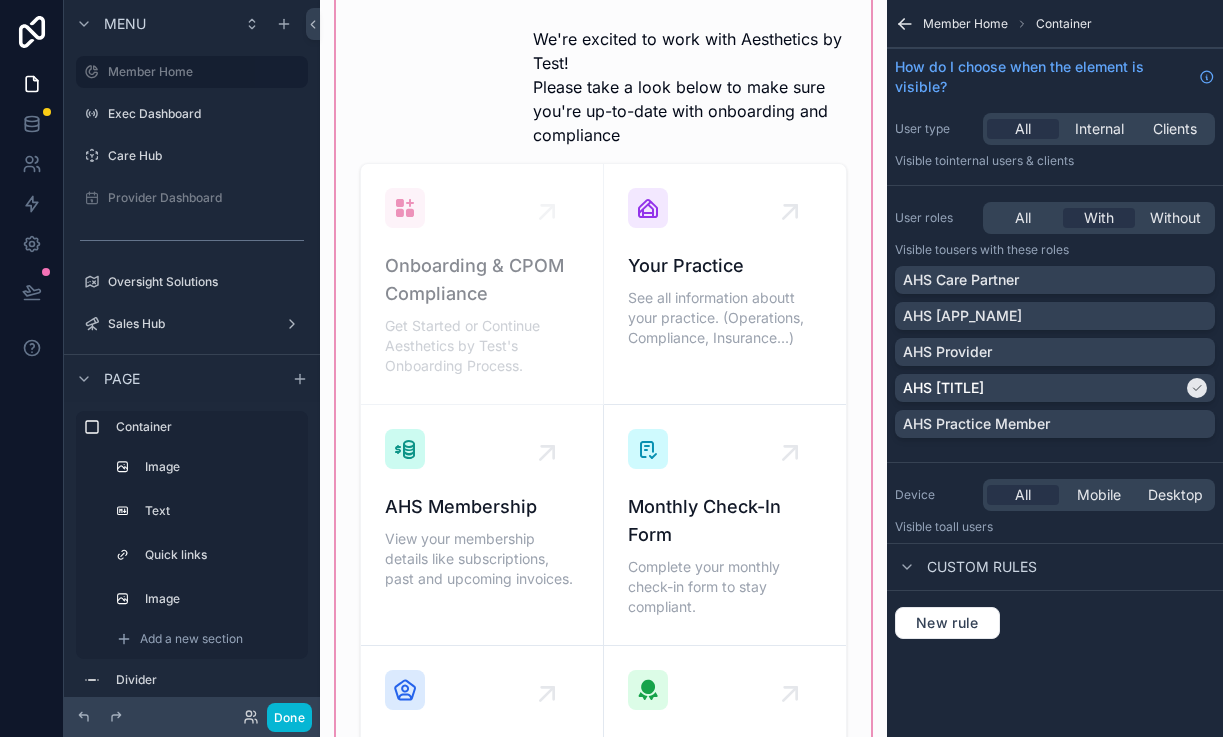 scroll, scrollTop: 0, scrollLeft: 0, axis: both 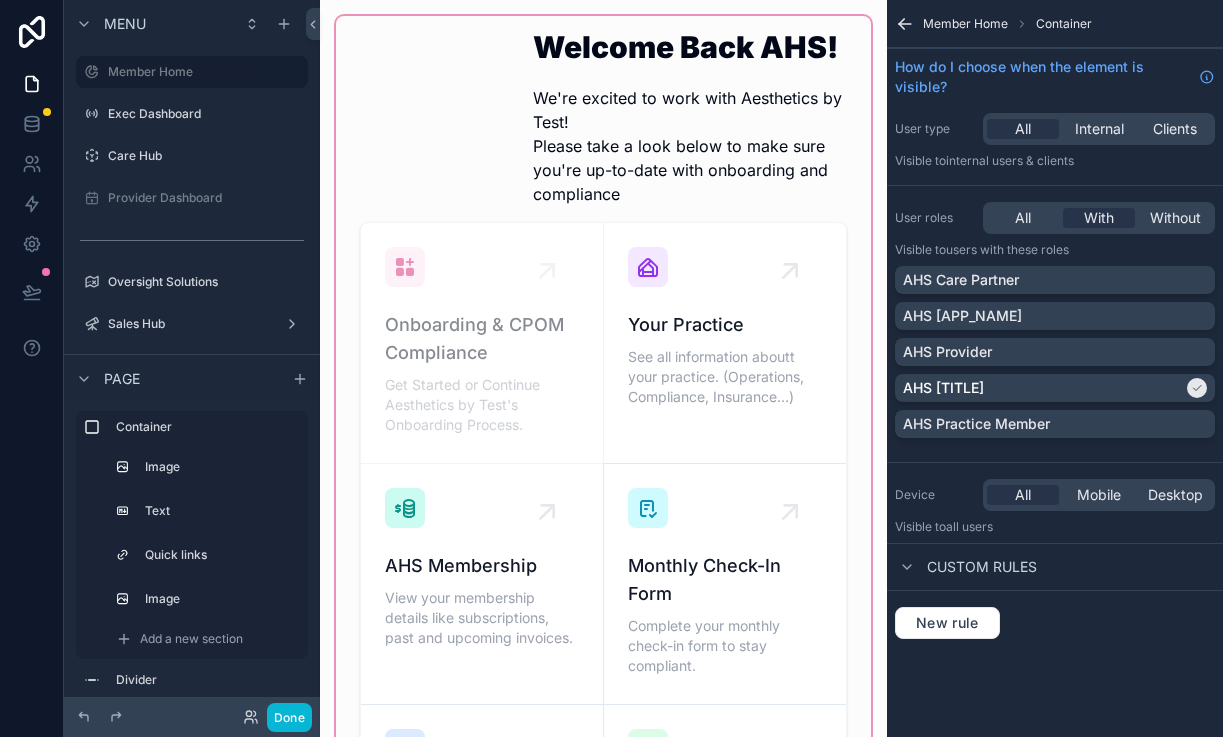 click at bounding box center [603, 748] 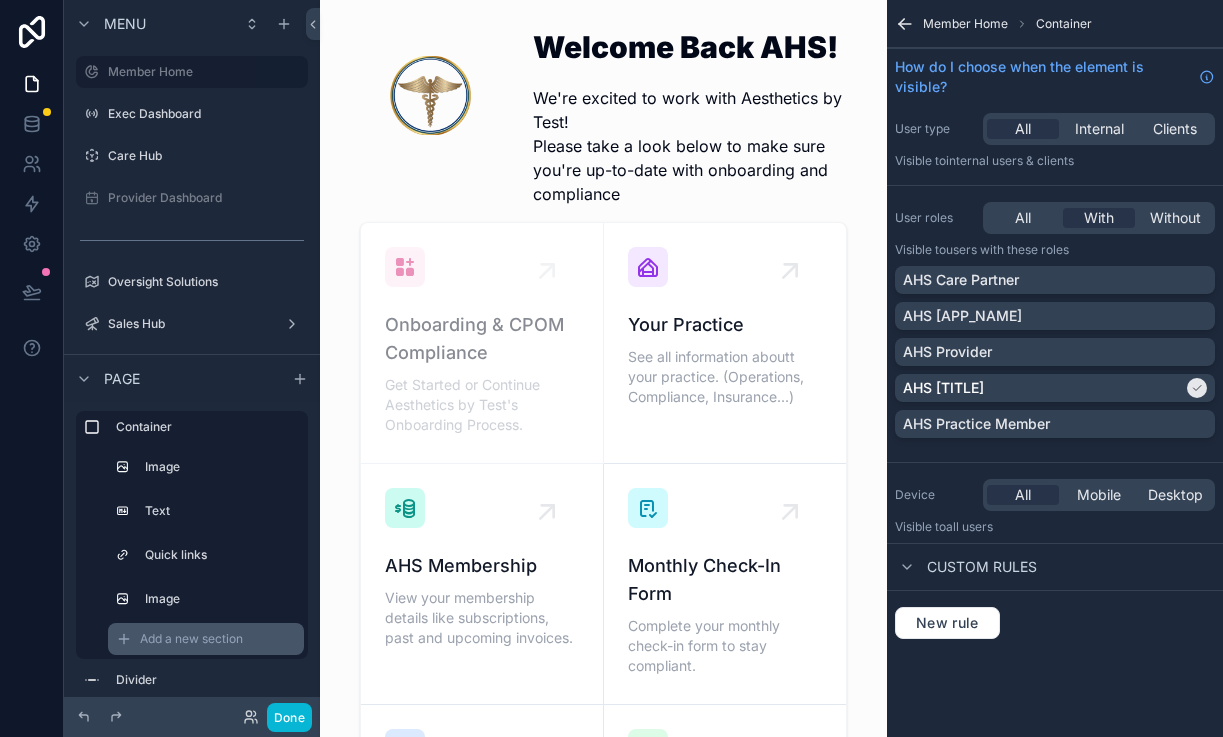click on "Add a new section" at bounding box center [191, 639] 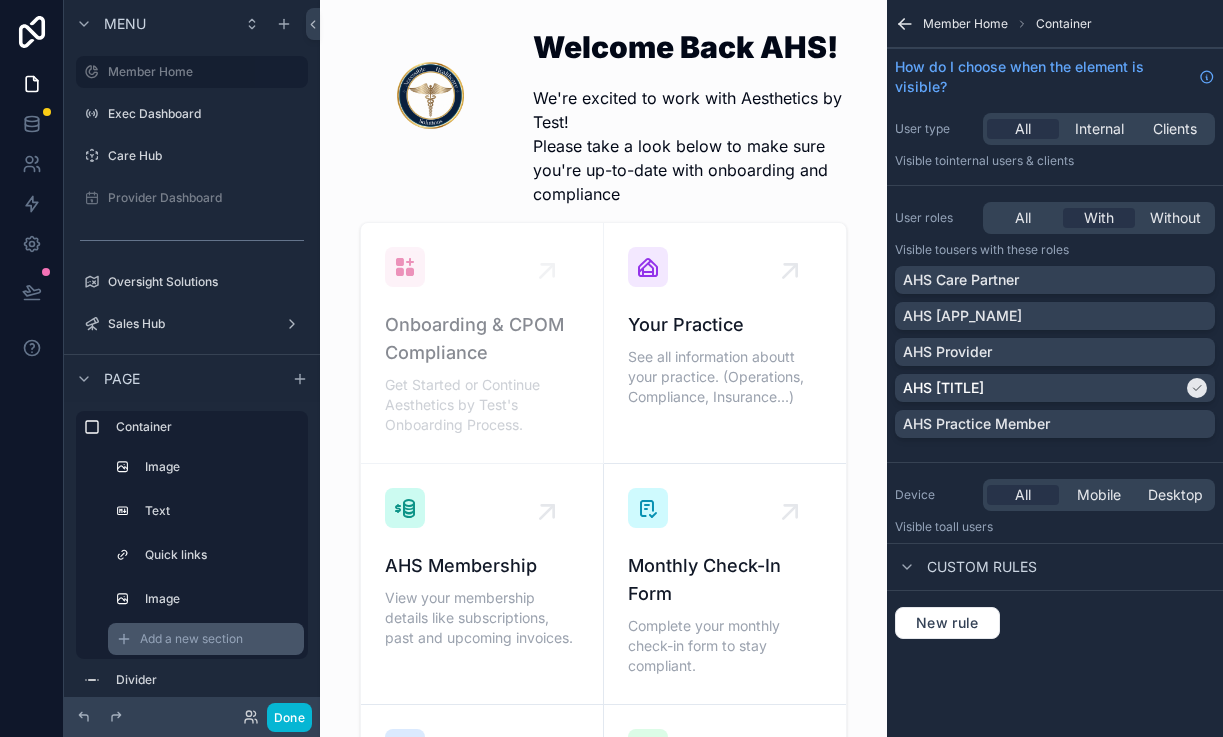 scroll, scrollTop: 3, scrollLeft: 0, axis: vertical 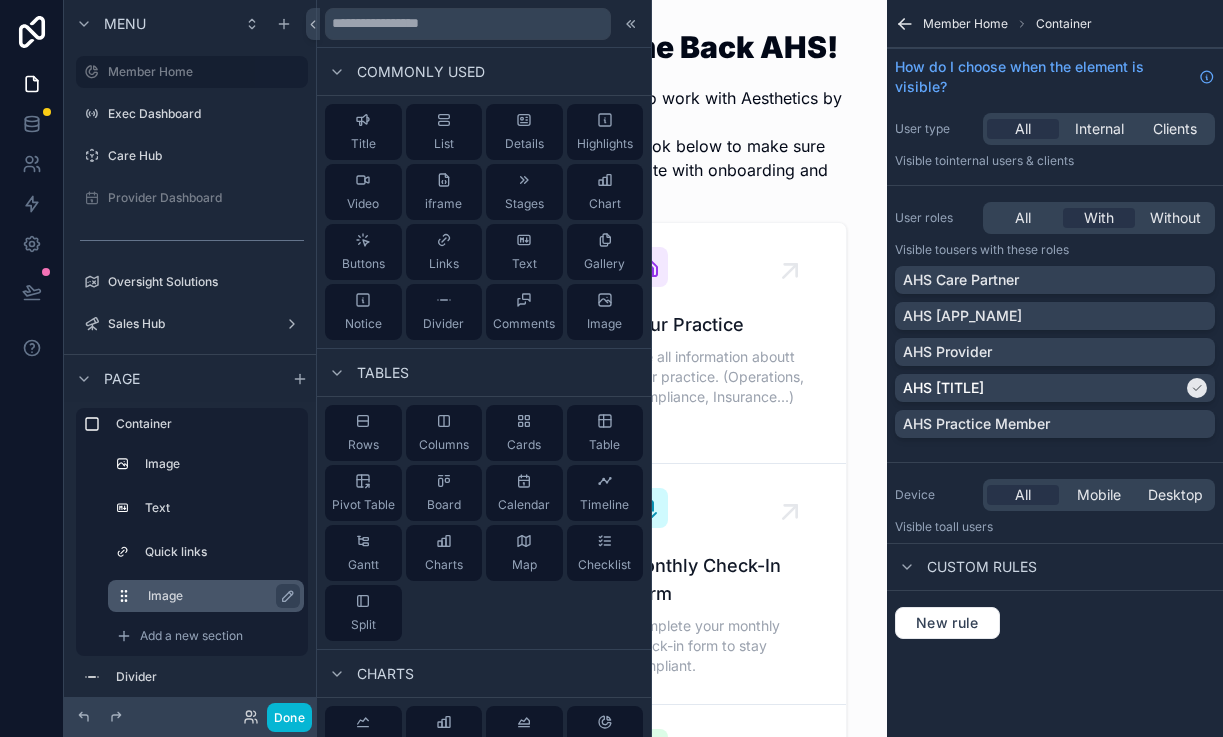 click on "Image" at bounding box center [218, 596] 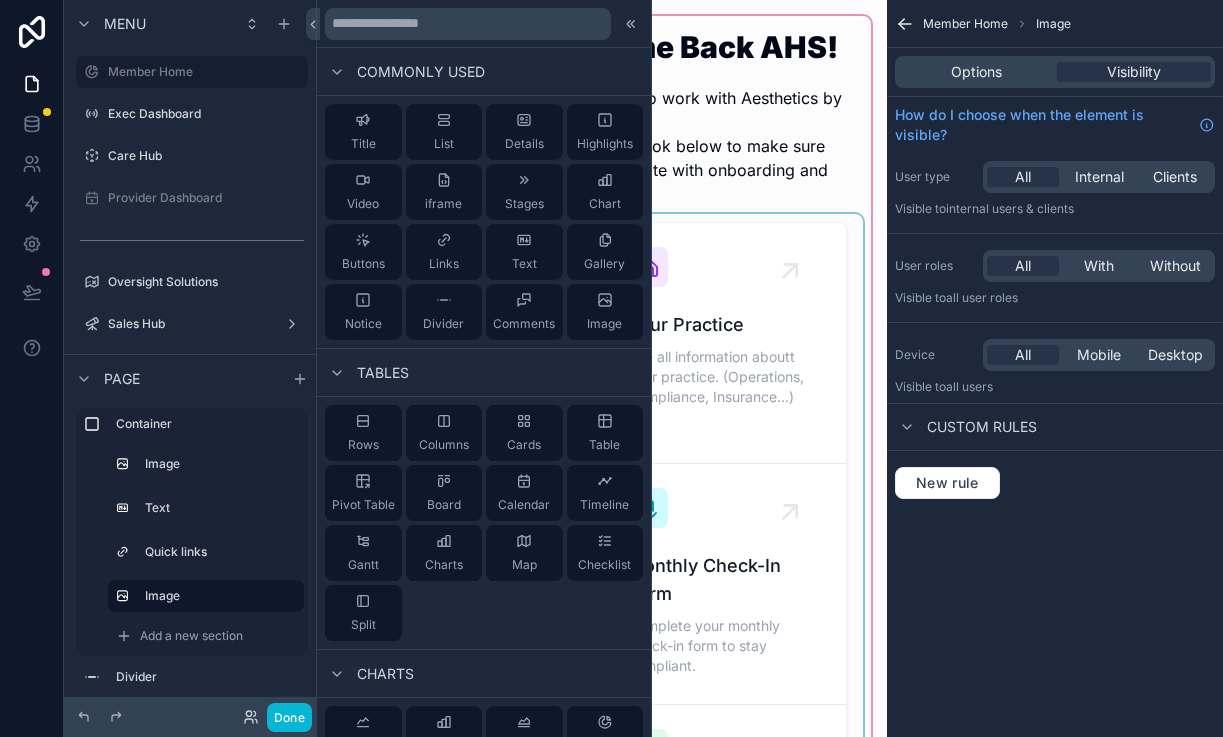 click at bounding box center (603, 730) 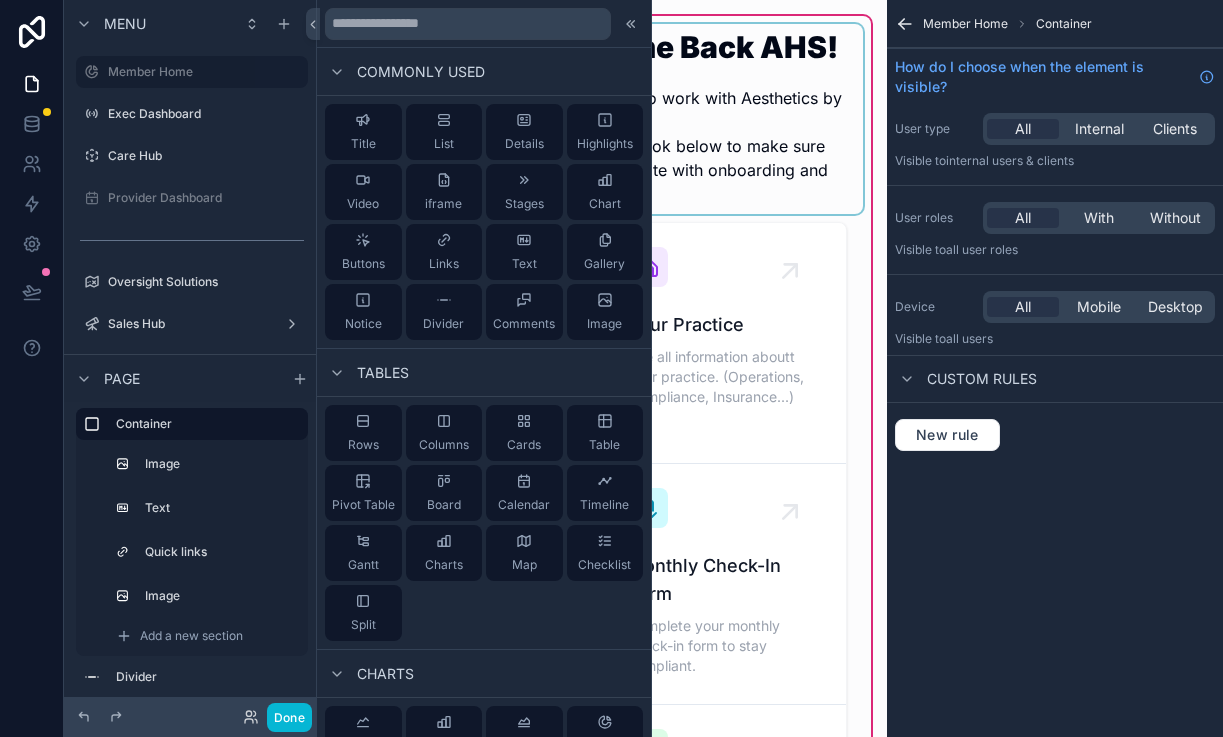 click 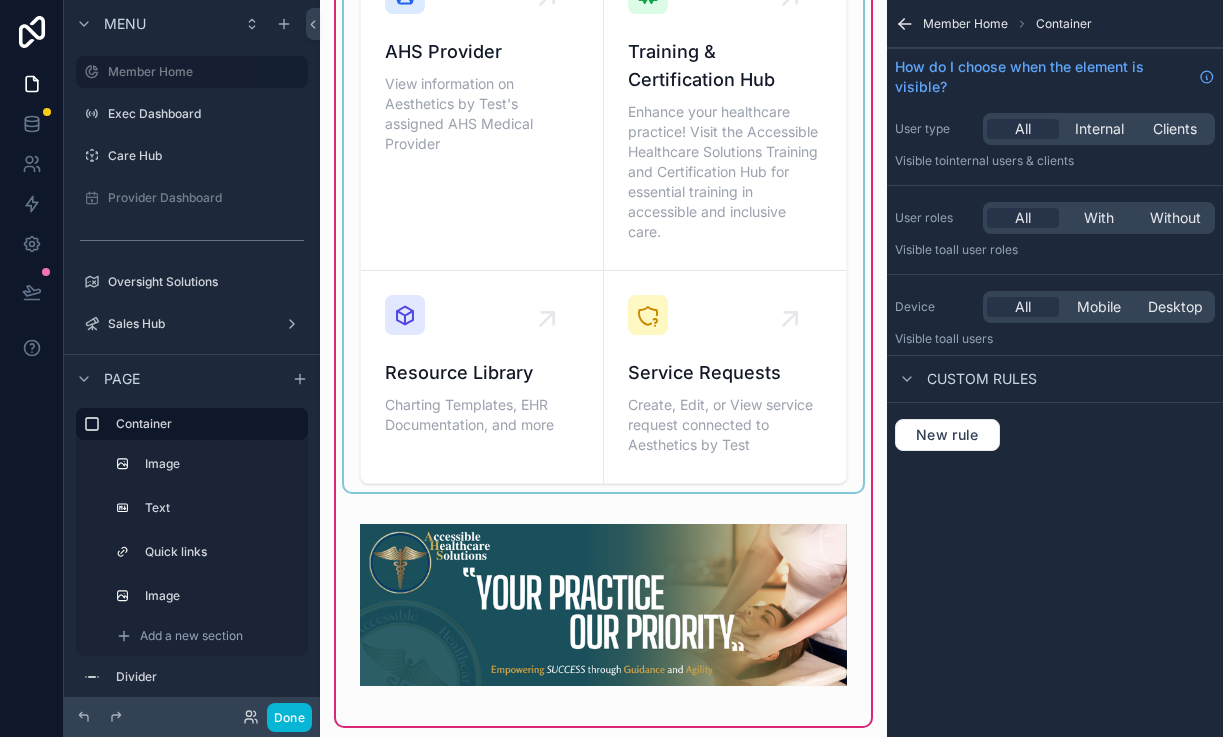 scroll, scrollTop: 762, scrollLeft: 0, axis: vertical 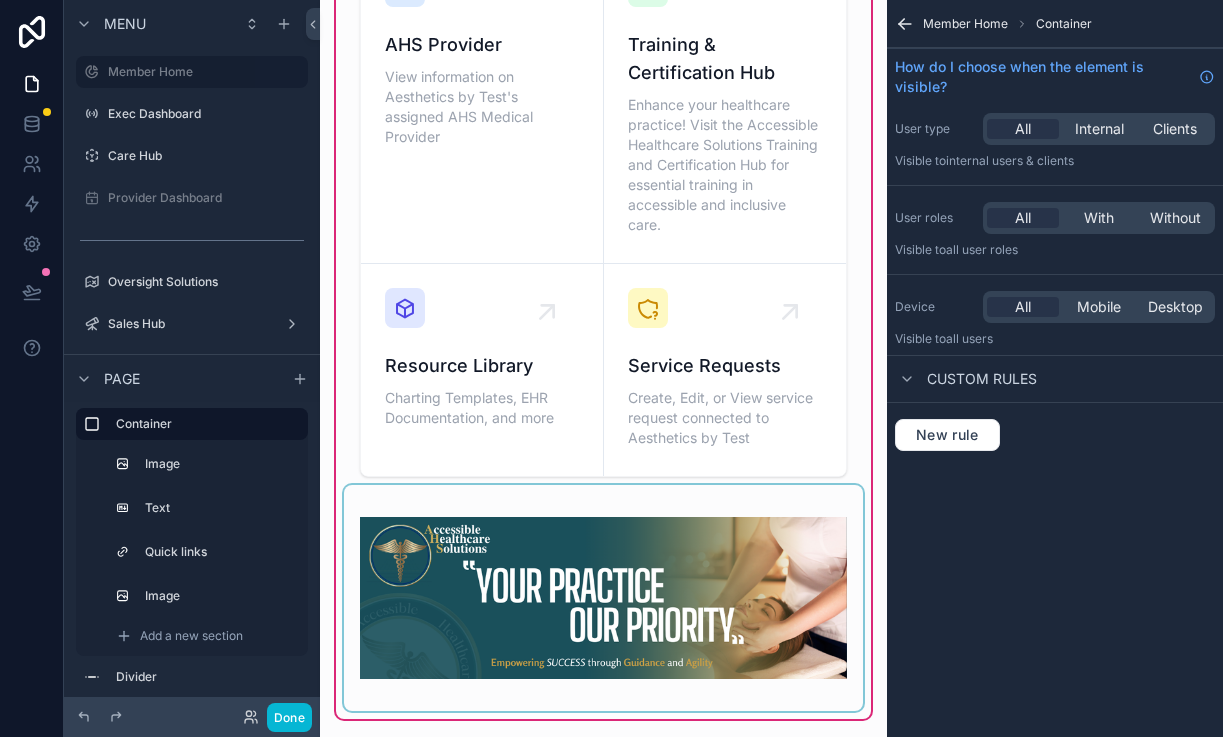 click at bounding box center (603, 598) 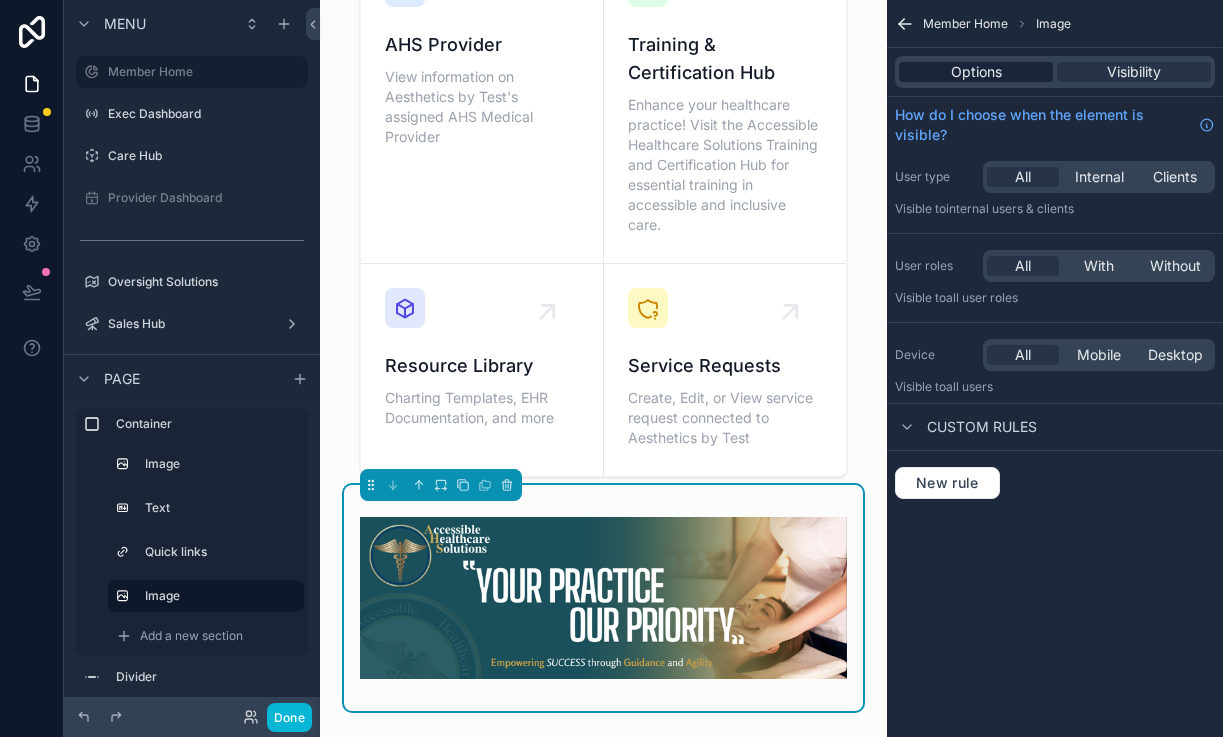 click on "Options" at bounding box center [976, 72] 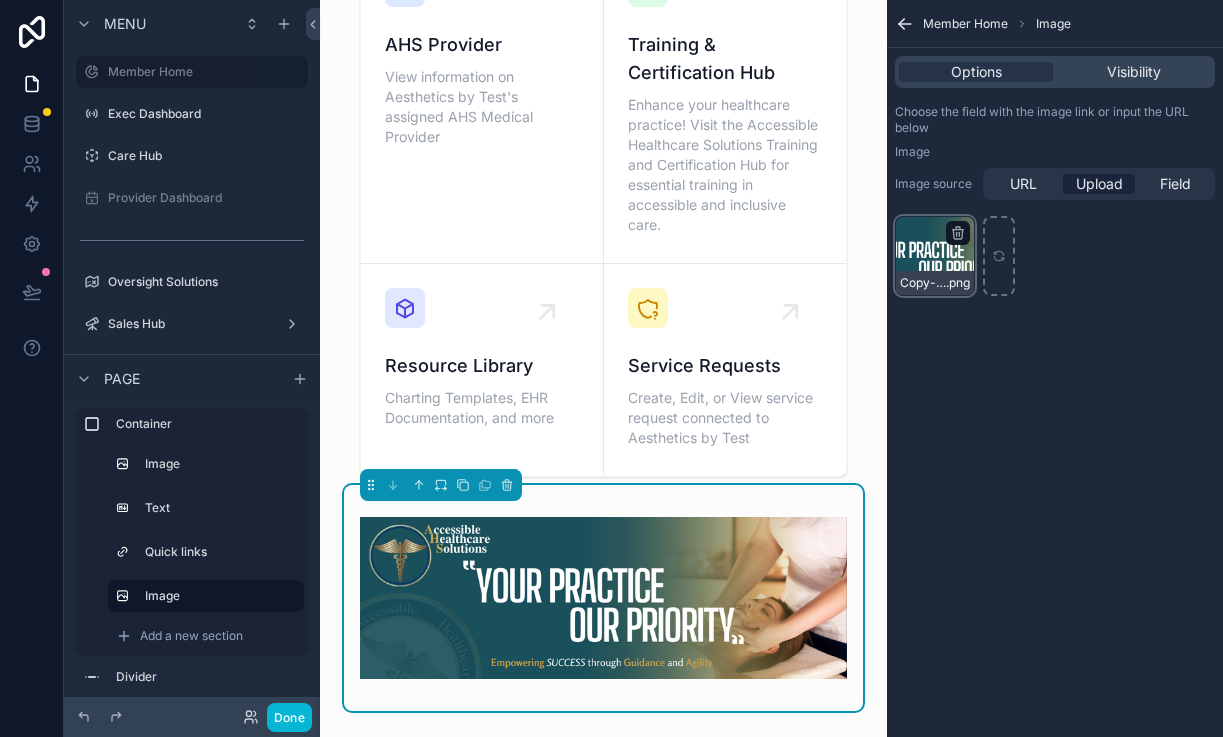 click on "Copy-of-Your-Practice-Our-Priority-(Email-Header) .png" at bounding box center (935, 256) 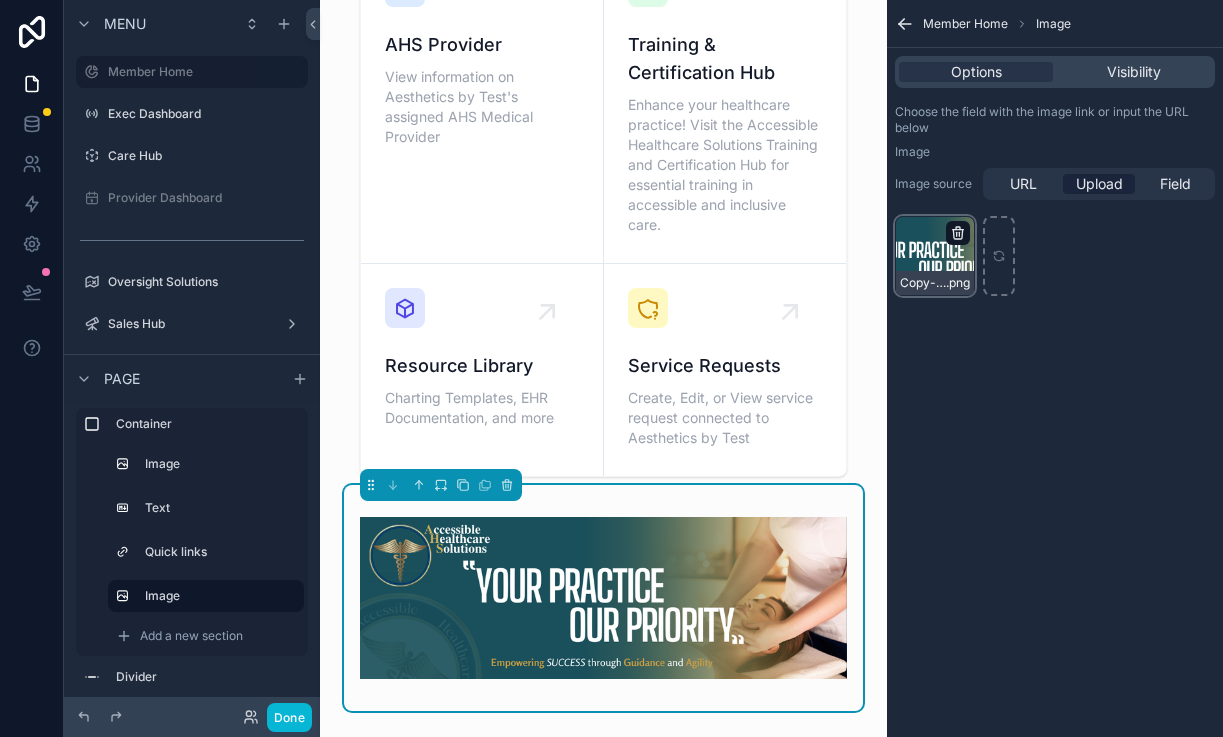 click 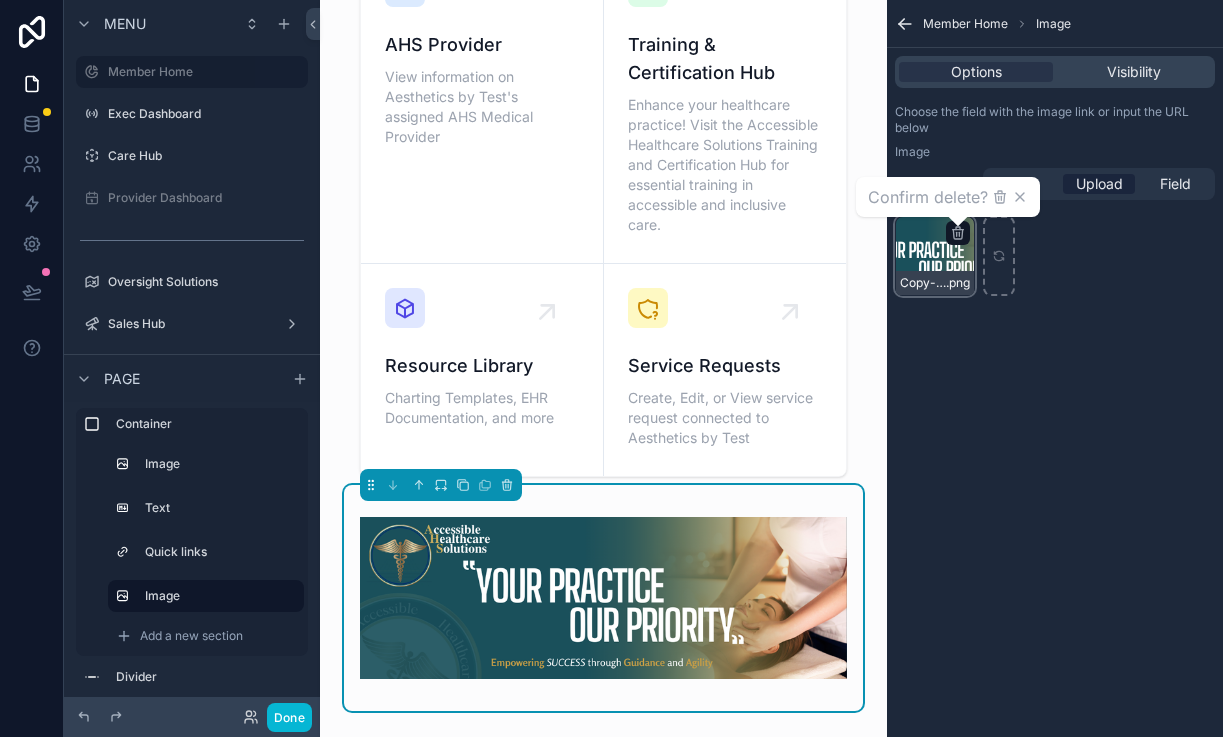 drag, startPoint x: 999, startPoint y: 192, endPoint x: 956, endPoint y: 252, distance: 73.817345 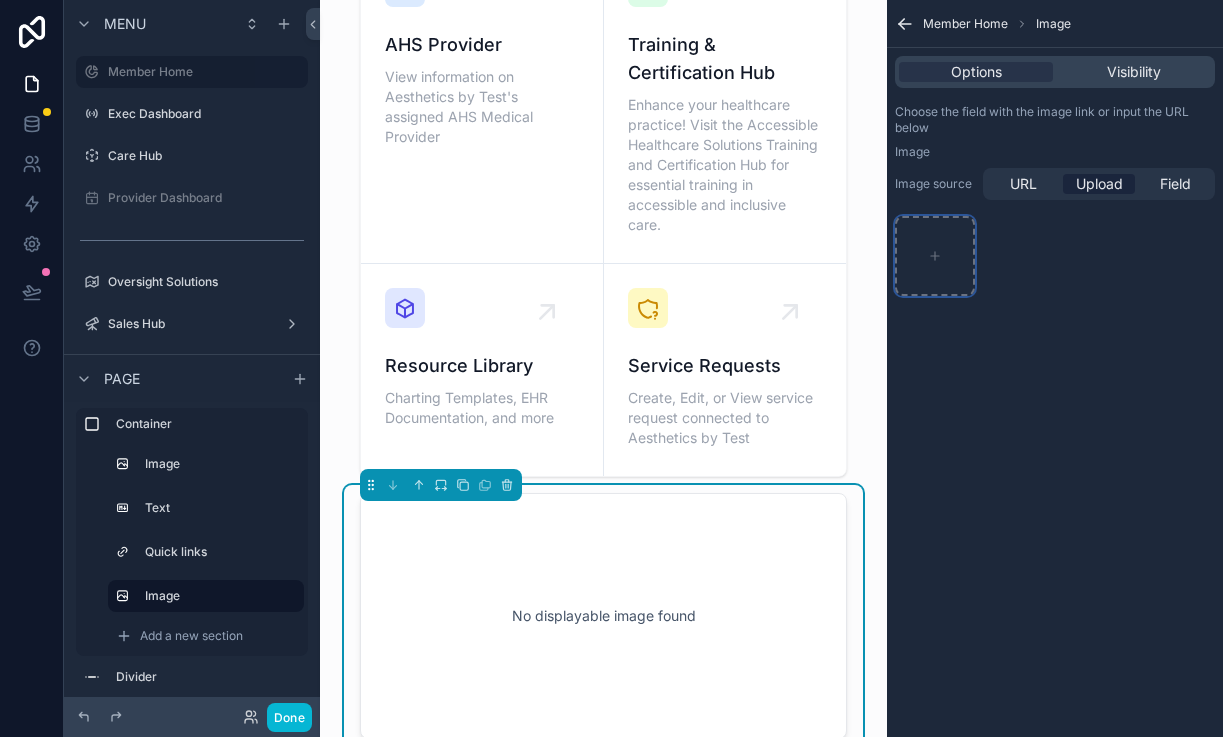 click 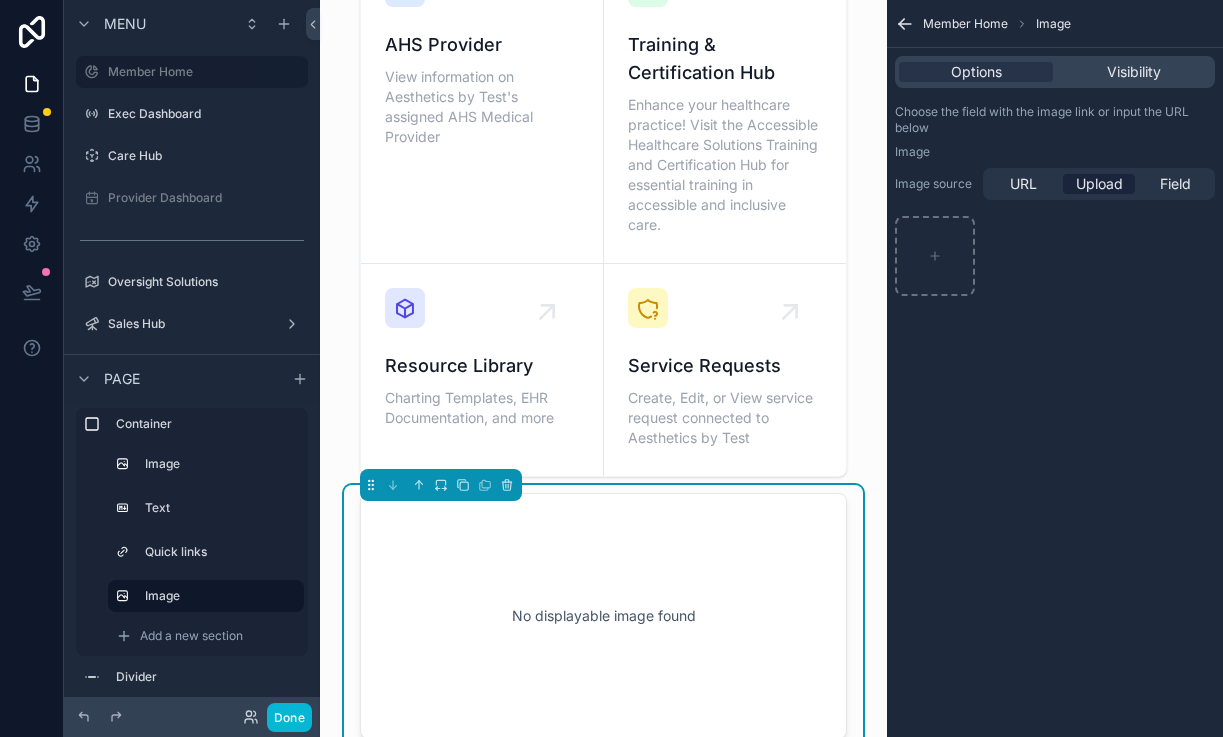 type on "**********" 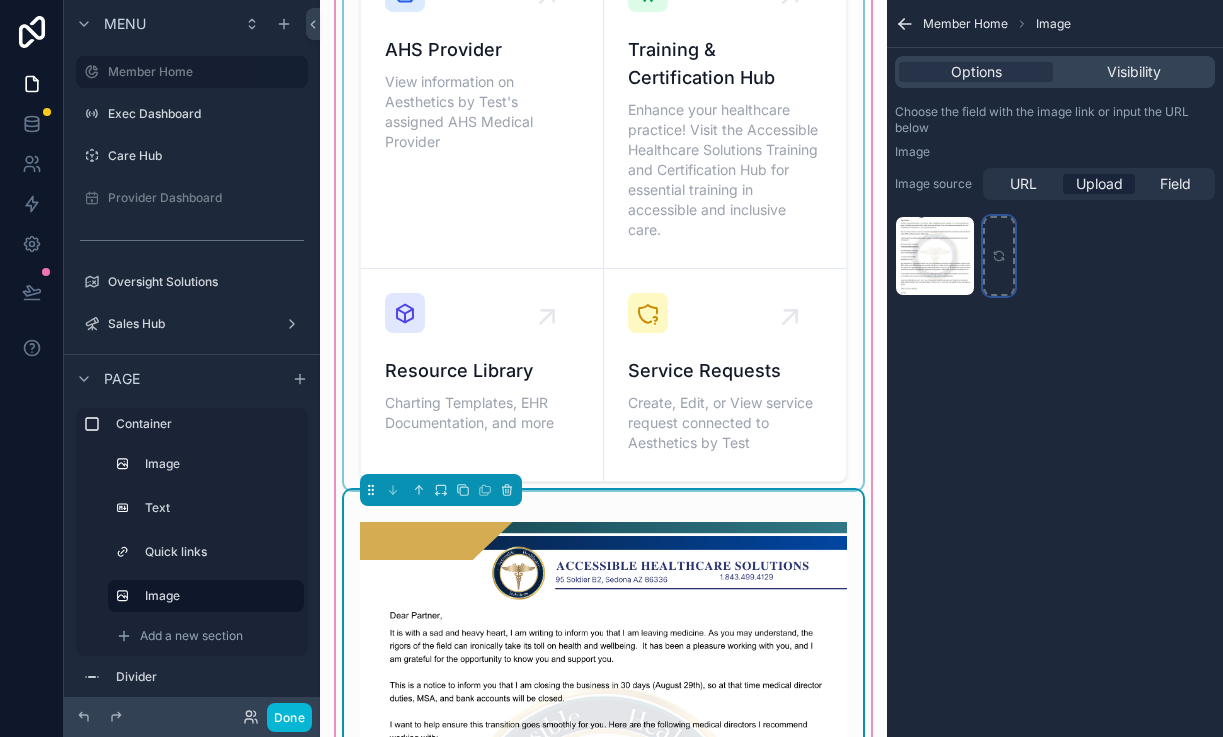 scroll, scrollTop: 768, scrollLeft: 0, axis: vertical 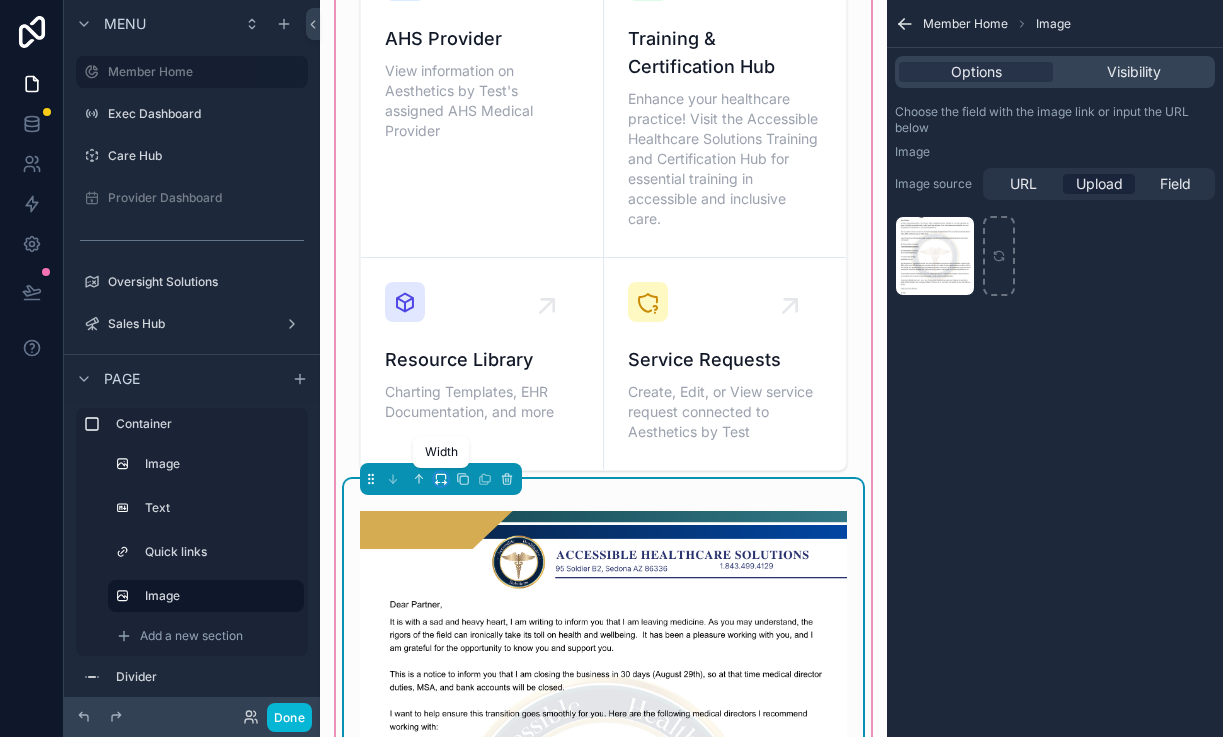 click 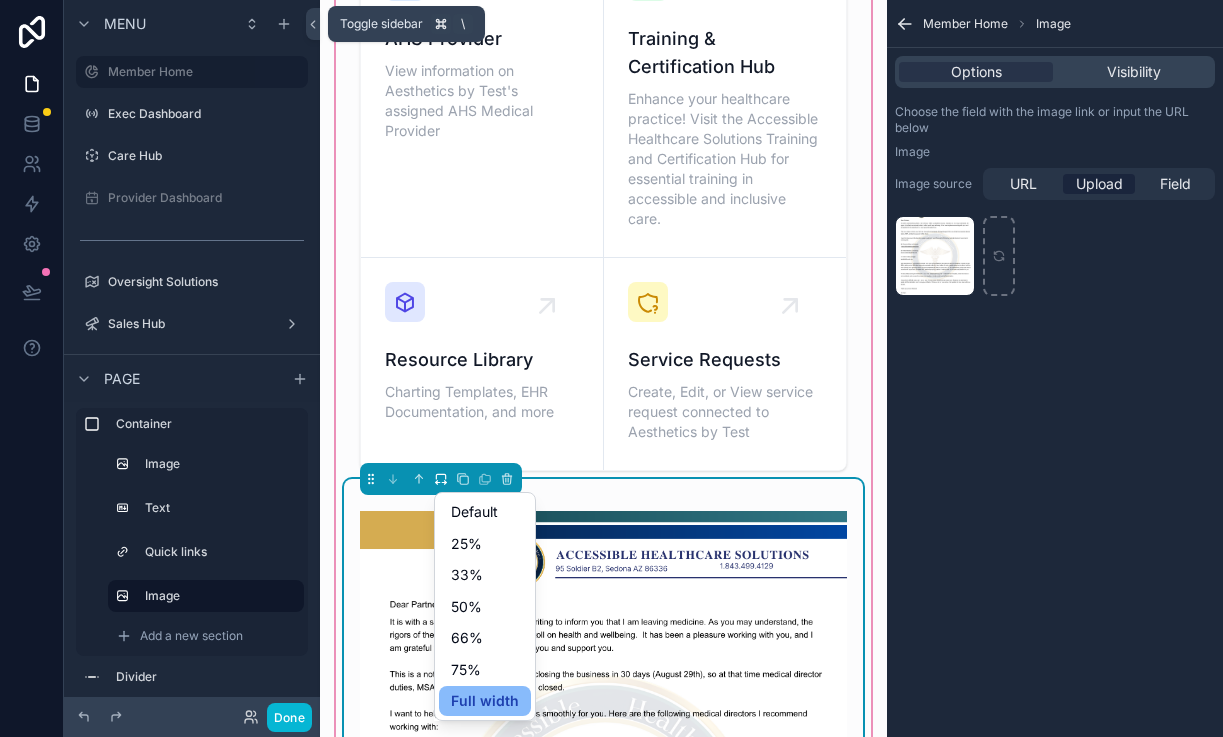 click 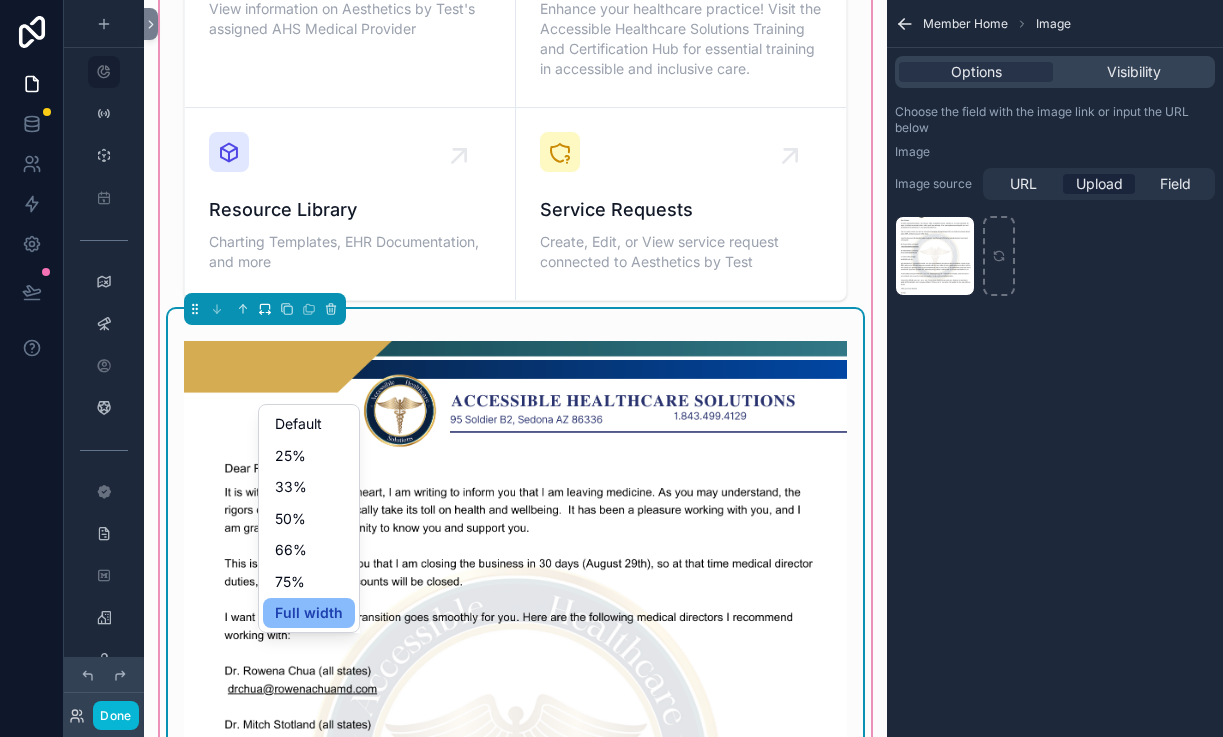 scroll, scrollTop: 706, scrollLeft: 0, axis: vertical 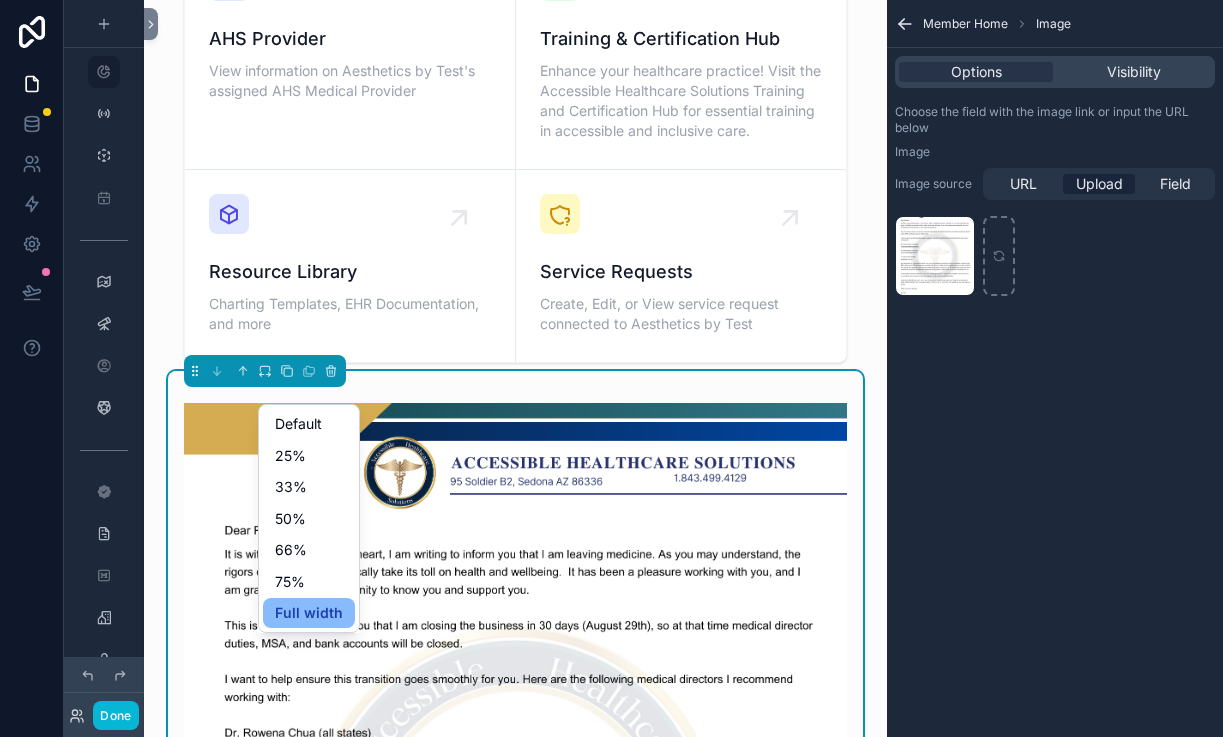 click at bounding box center (611, 368) 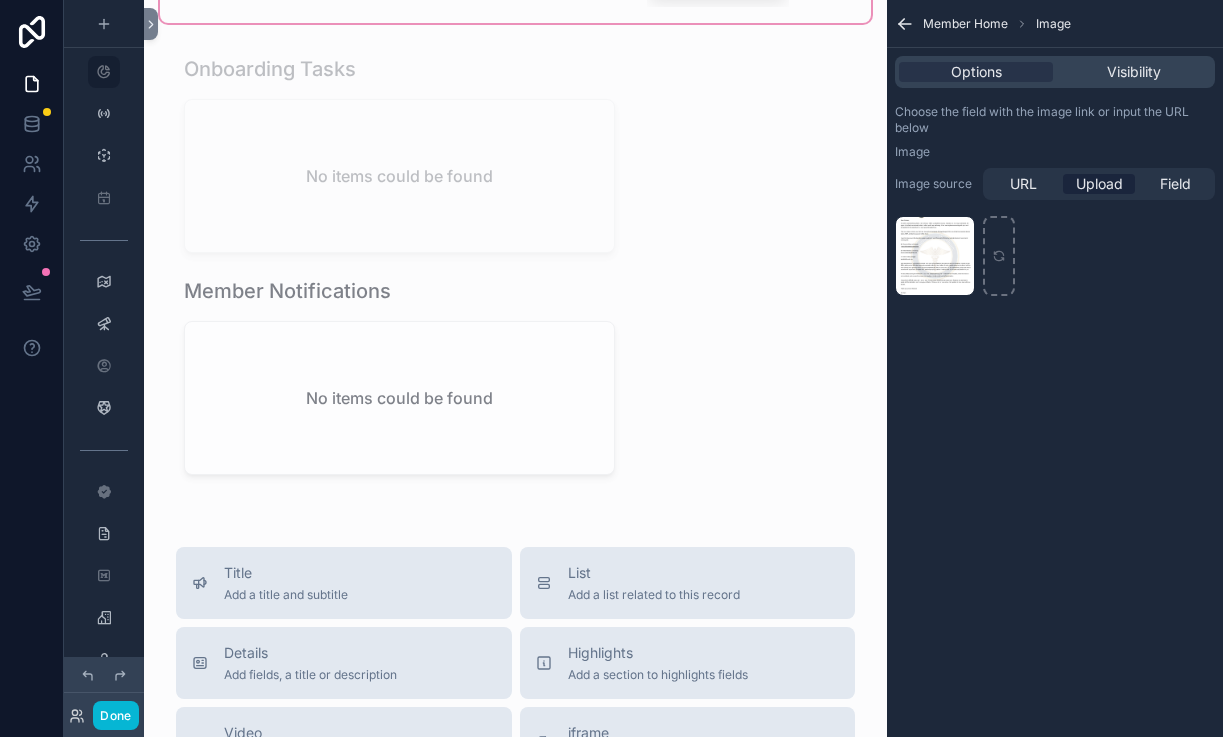 scroll, scrollTop: 3231, scrollLeft: 0, axis: vertical 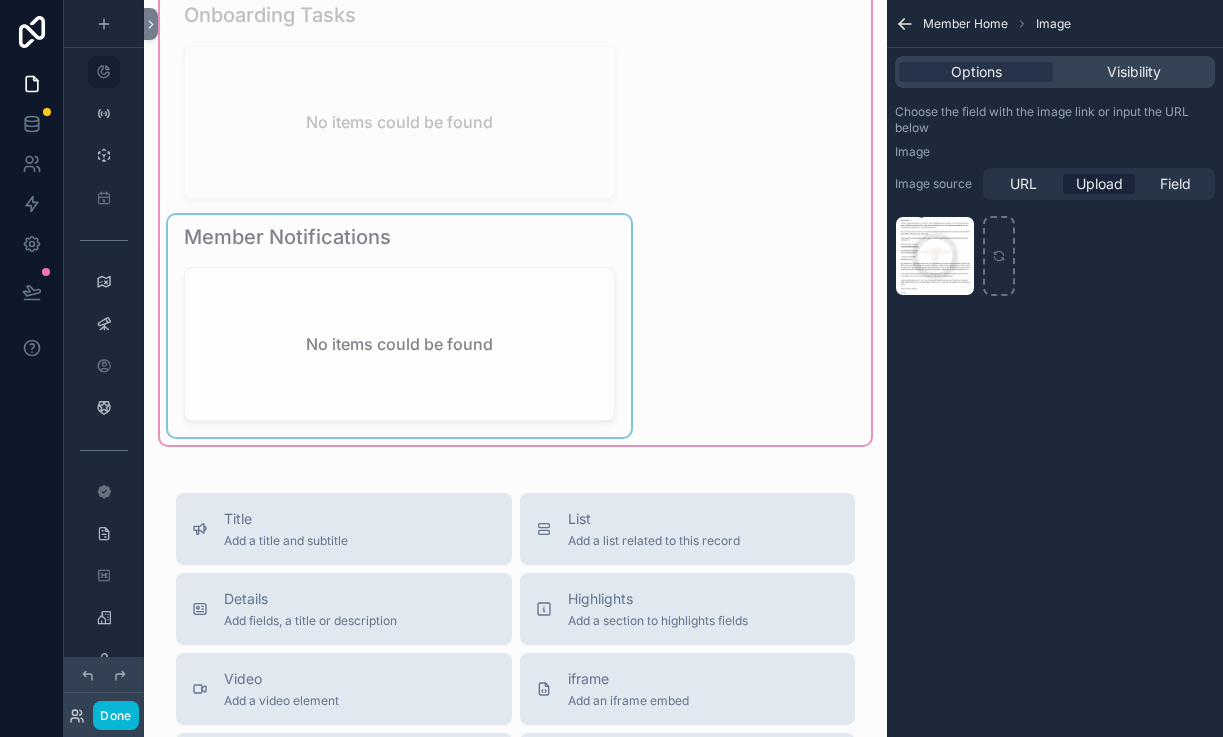 drag, startPoint x: 170, startPoint y: 414, endPoint x: 188, endPoint y: 409, distance: 18.681541 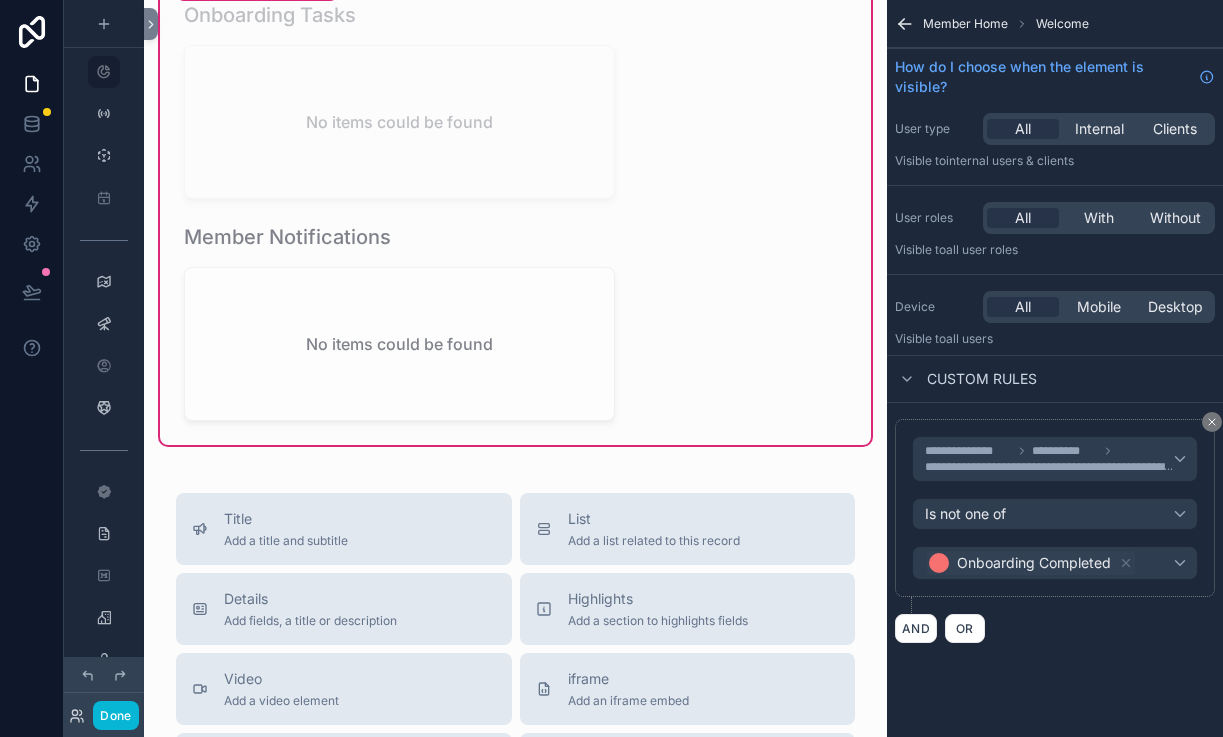 drag, startPoint x: 1101, startPoint y: 219, endPoint x: 1222, endPoint y: 373, distance: 195.84943 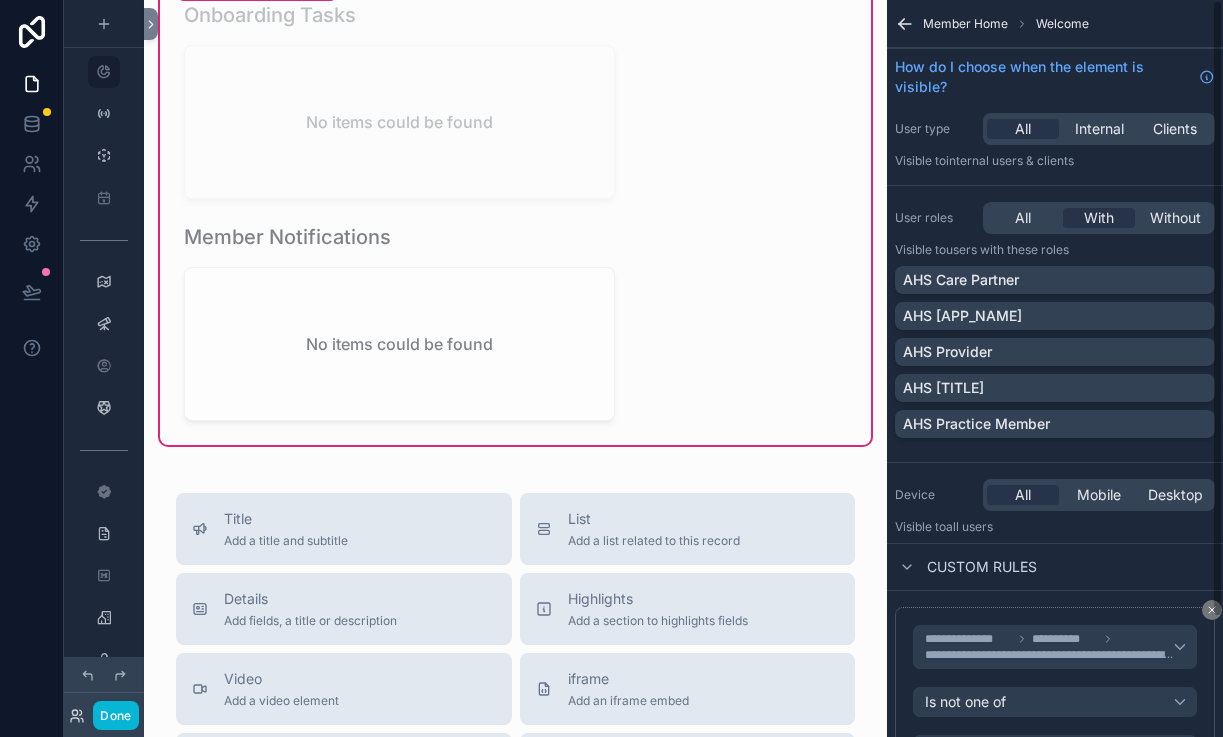 drag, startPoint x: 1094, startPoint y: 394, endPoint x: 63, endPoint y: 267, distance: 1038.7926 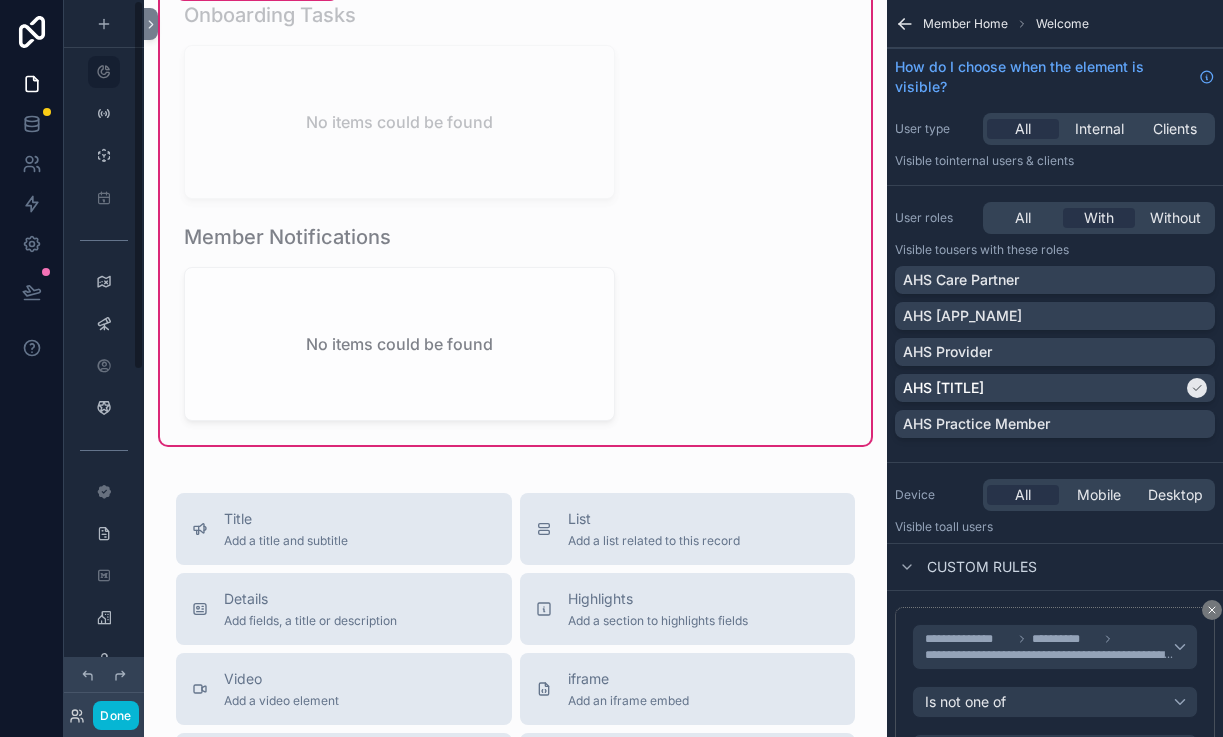 click on "Welcome Back AHS! We're excited to work with Aesthetics by Test! Please take a look below to make sure you're up-to-date with onboarding and compliance Onboarding&nbsp;& CPOM Compliance&nbsp;Get Started or Continue Aesthetics by Test's Onboarding Process. Your Practice See all information aboutt your practice. (Operations, Compliance, Insurance...) AHS Membership View your membership details like subscriptions, past and upcoming invoices. Monthly Check-In Form Complete your monthly check-in form to stay compliant. AHS Provider View information on Aesthetics by Test's assigned AHS Medical Provider Training&nbsp;& Certification Hub Enhance your healthcare practice! Visit the Accessible Healthcare Solutions Training and Certification Hub for essential training in accessible and inclusive care. Resource Library Charting Templates, EHR Documentation, and more Service Requests Create, Edit, or View service request connected to Aesthetics by Test AHS Membership Memberships associated with&nbsp;No items could be found Invoices 100% 0%" at bounding box center [515, -925] 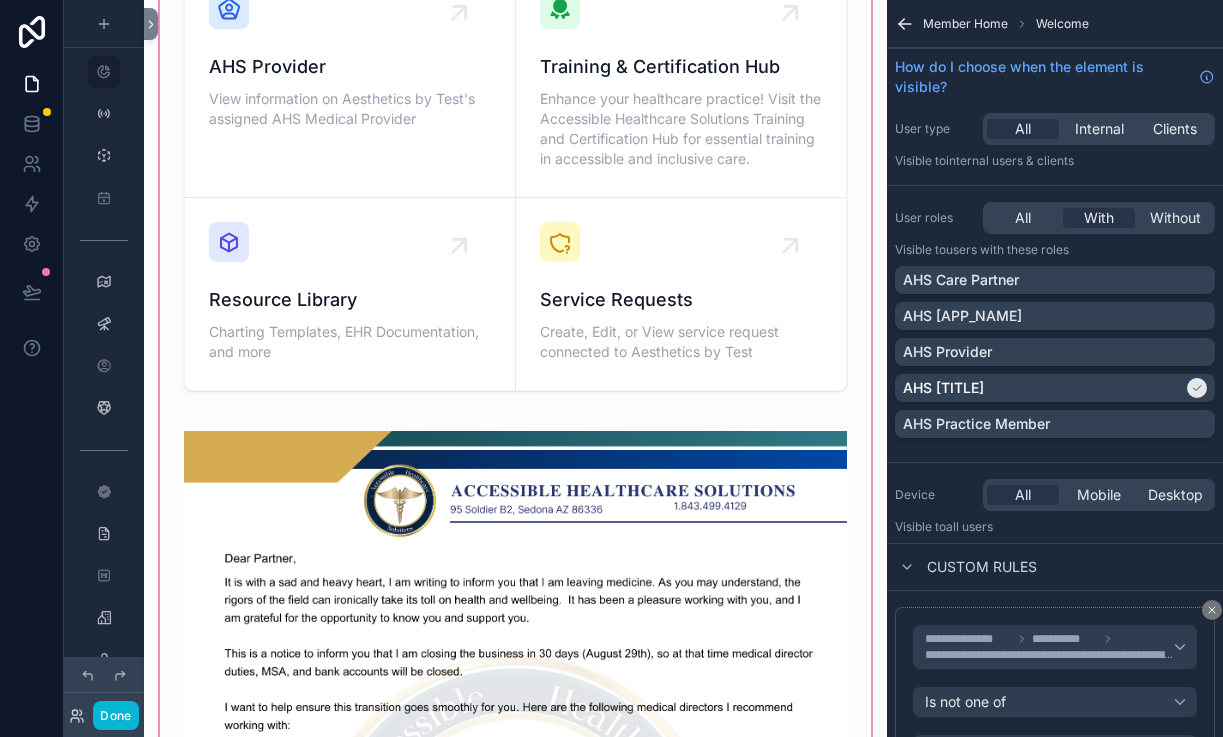 scroll, scrollTop: 667, scrollLeft: 0, axis: vertical 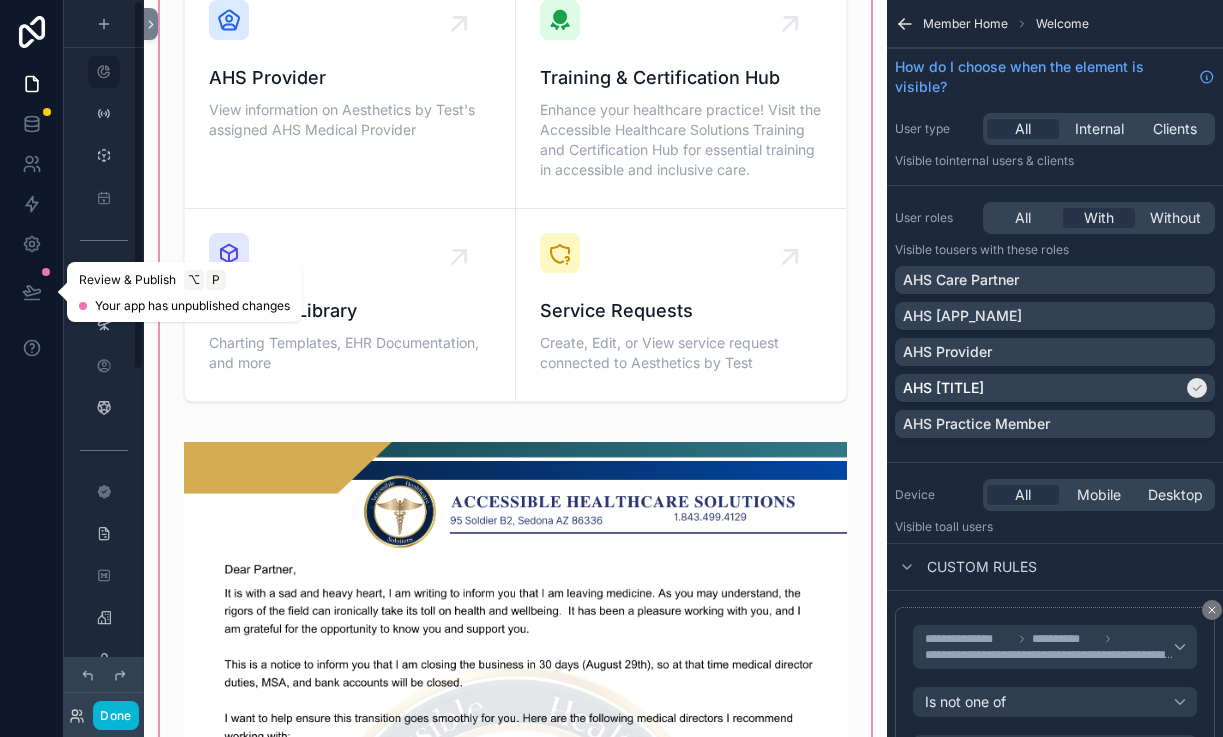 drag, startPoint x: 31, startPoint y: 289, endPoint x: 237, endPoint y: 481, distance: 281.60257 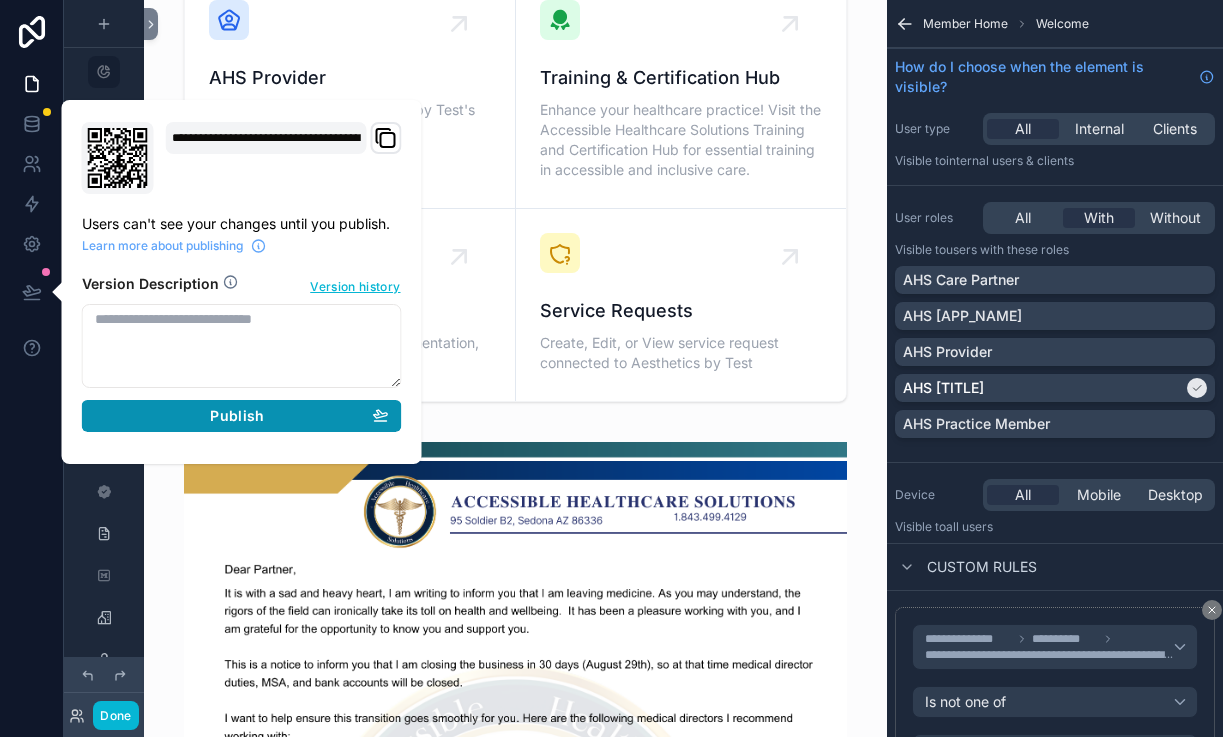 click on "Publish" at bounding box center [237, 416] 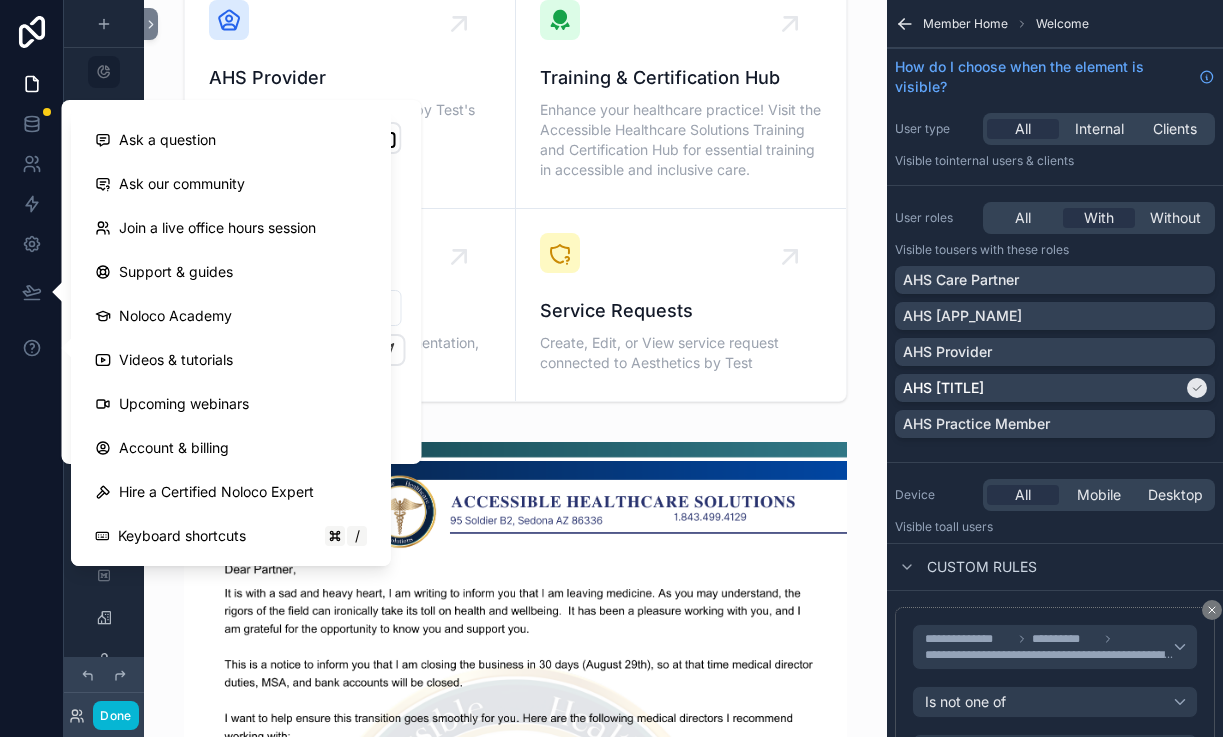 click at bounding box center (32, 368) 